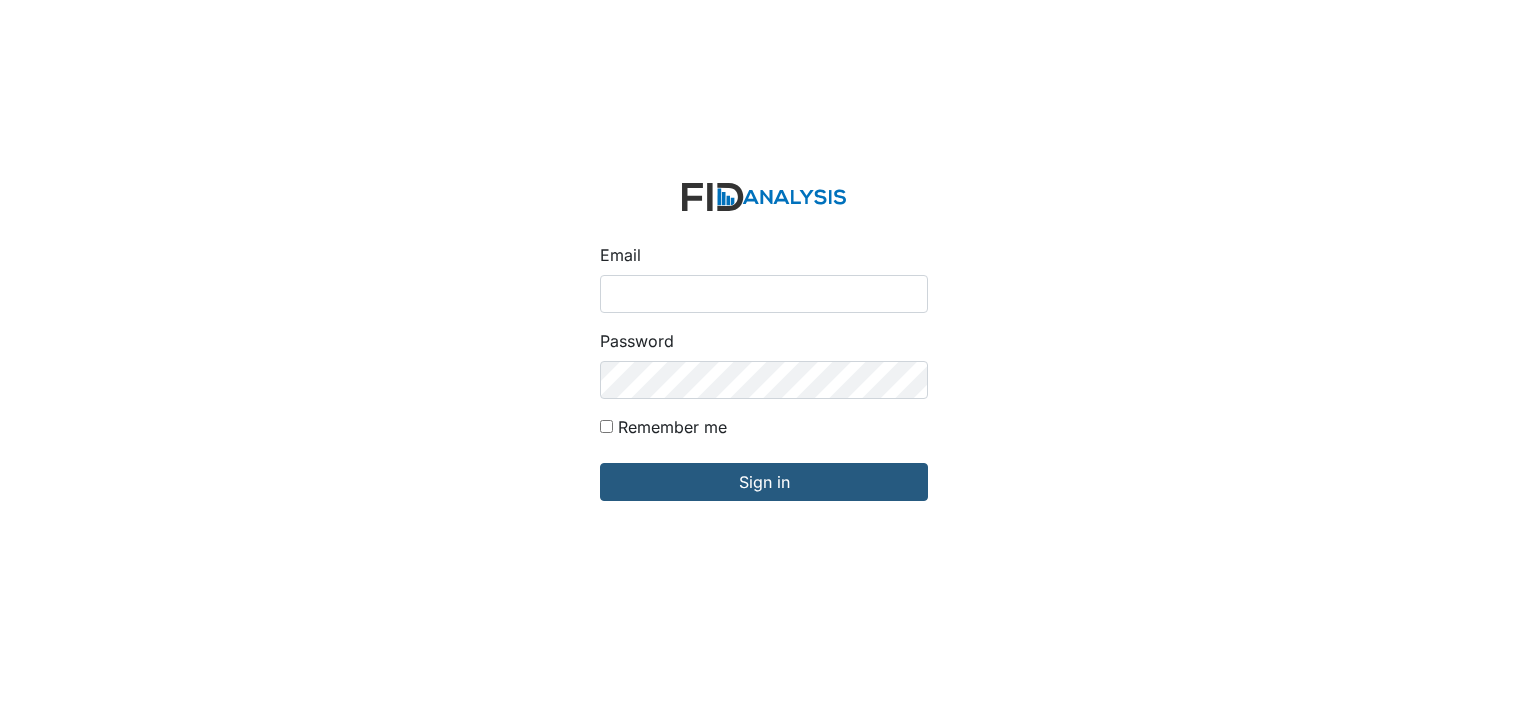 scroll, scrollTop: 0, scrollLeft: 0, axis: both 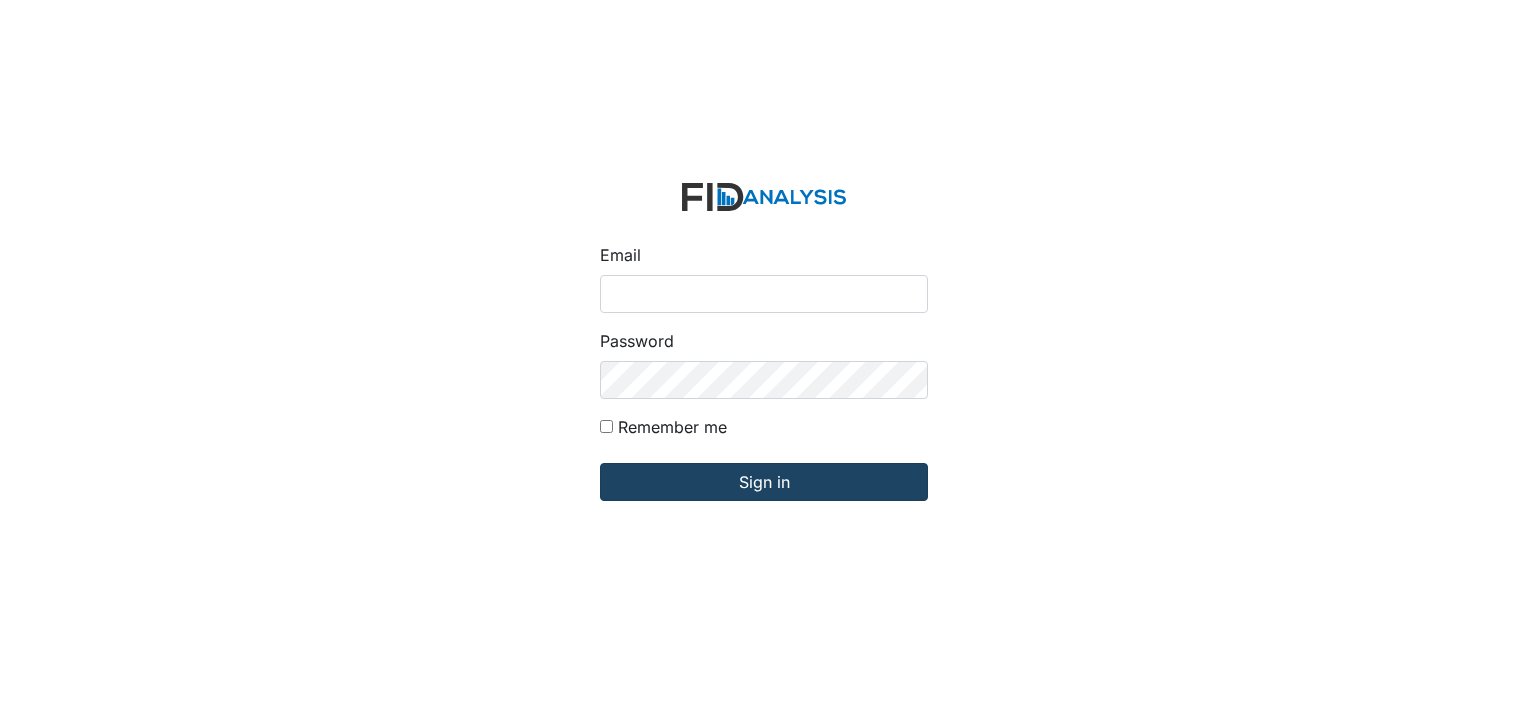 type on "[EMAIL]" 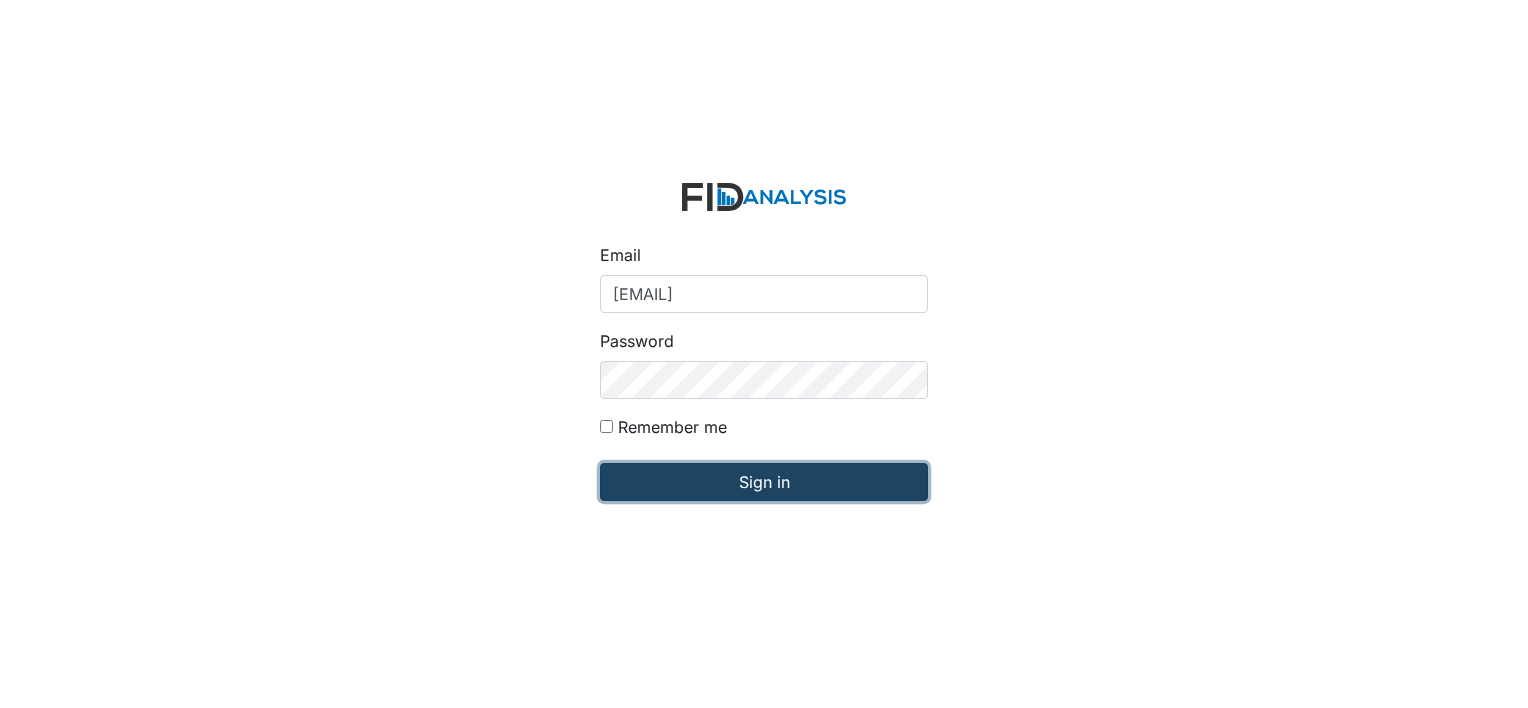 click on "Sign in" at bounding box center (764, 482) 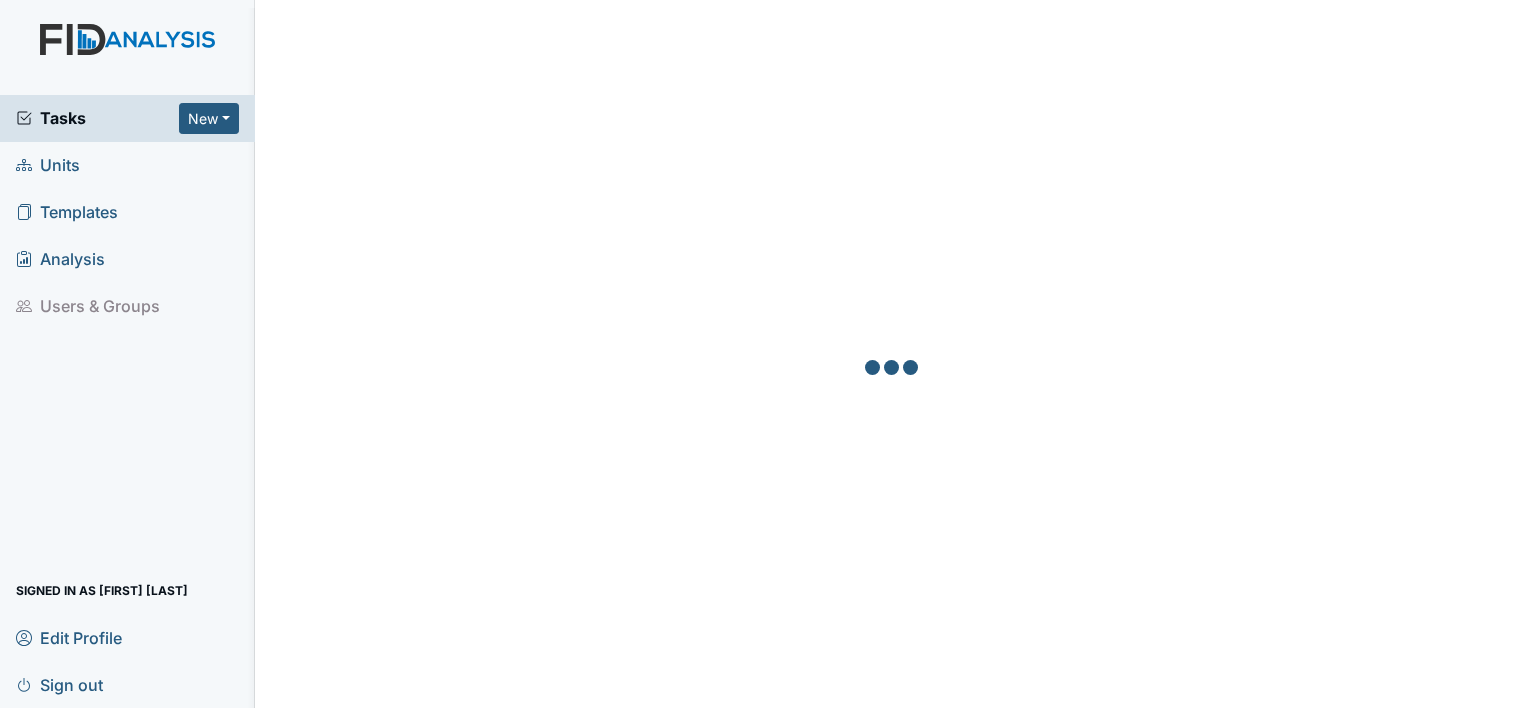 scroll, scrollTop: 0, scrollLeft: 0, axis: both 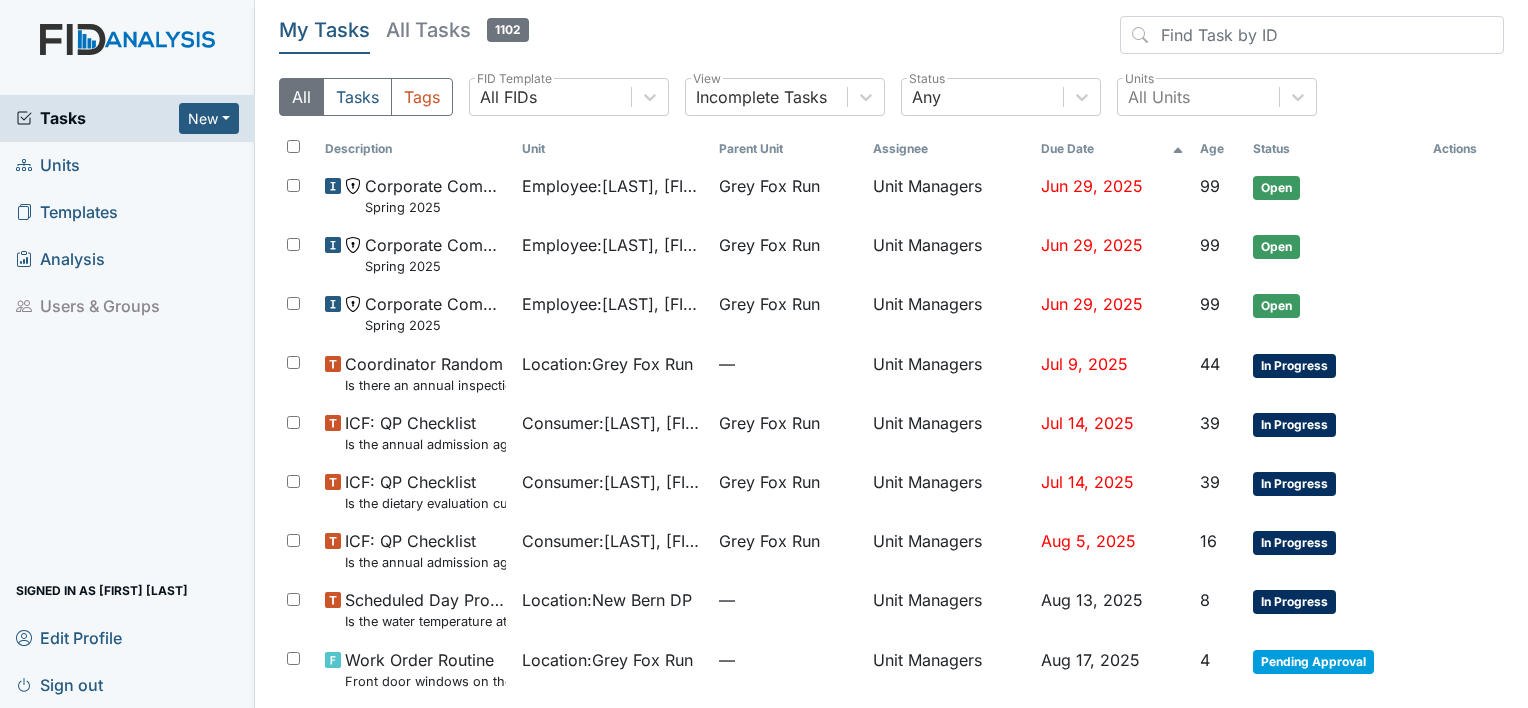 click on "Units" at bounding box center (48, 165) 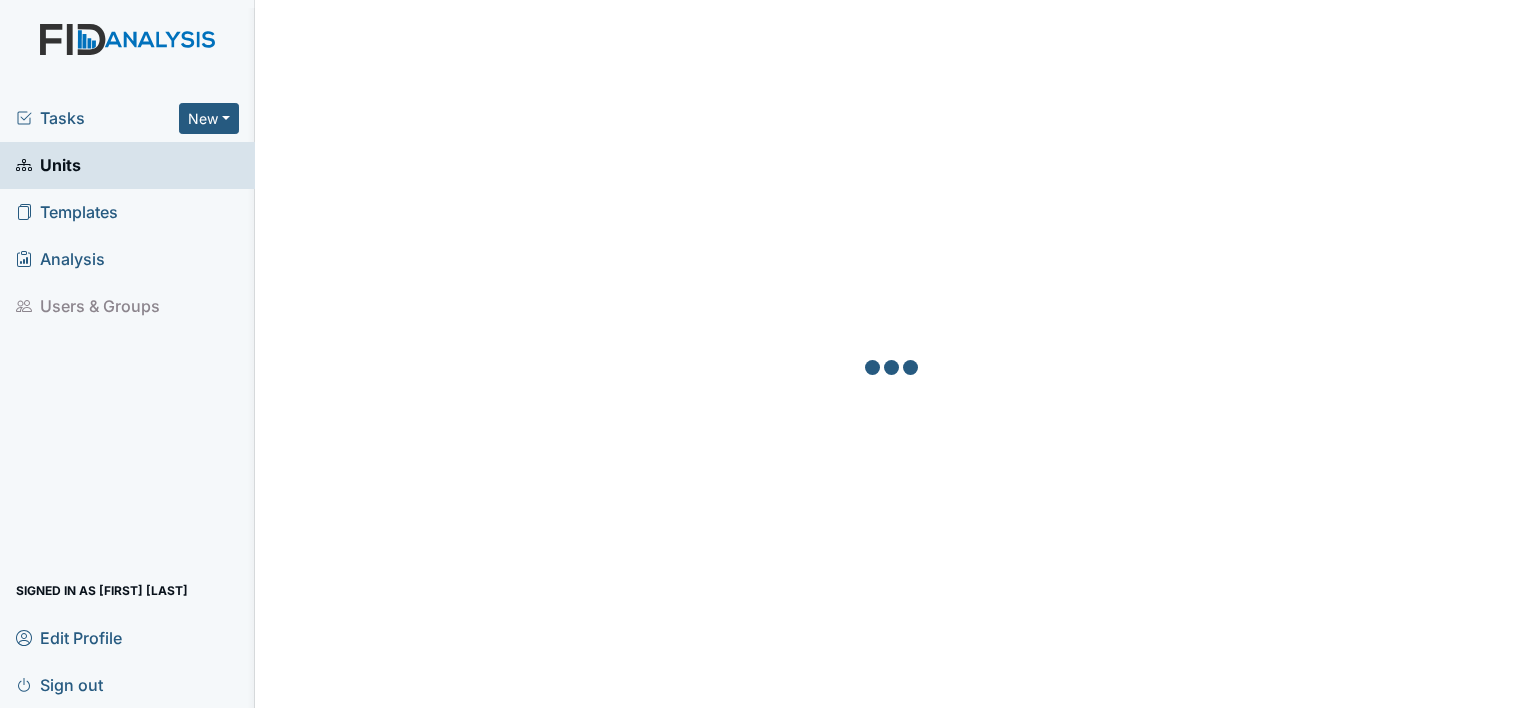 scroll, scrollTop: 0, scrollLeft: 0, axis: both 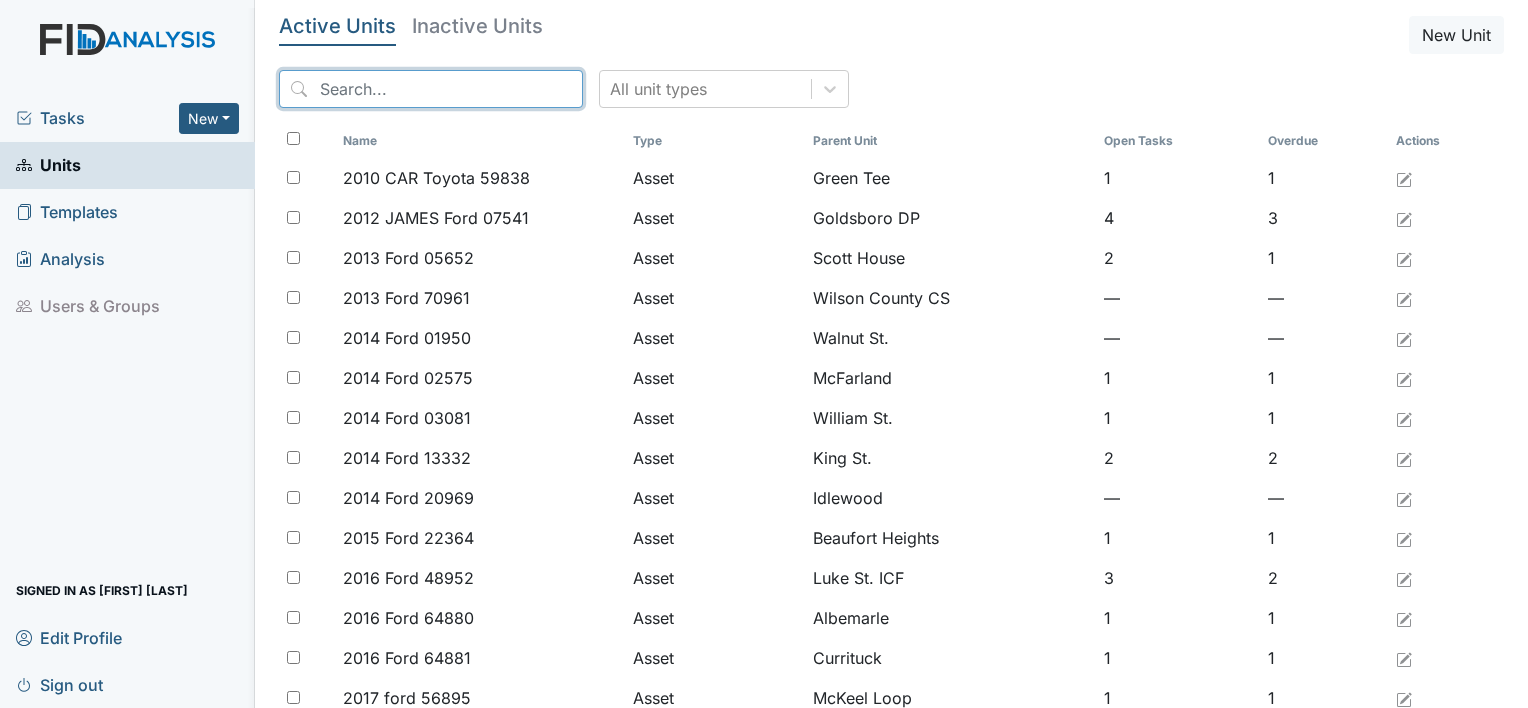 click at bounding box center [431, 89] 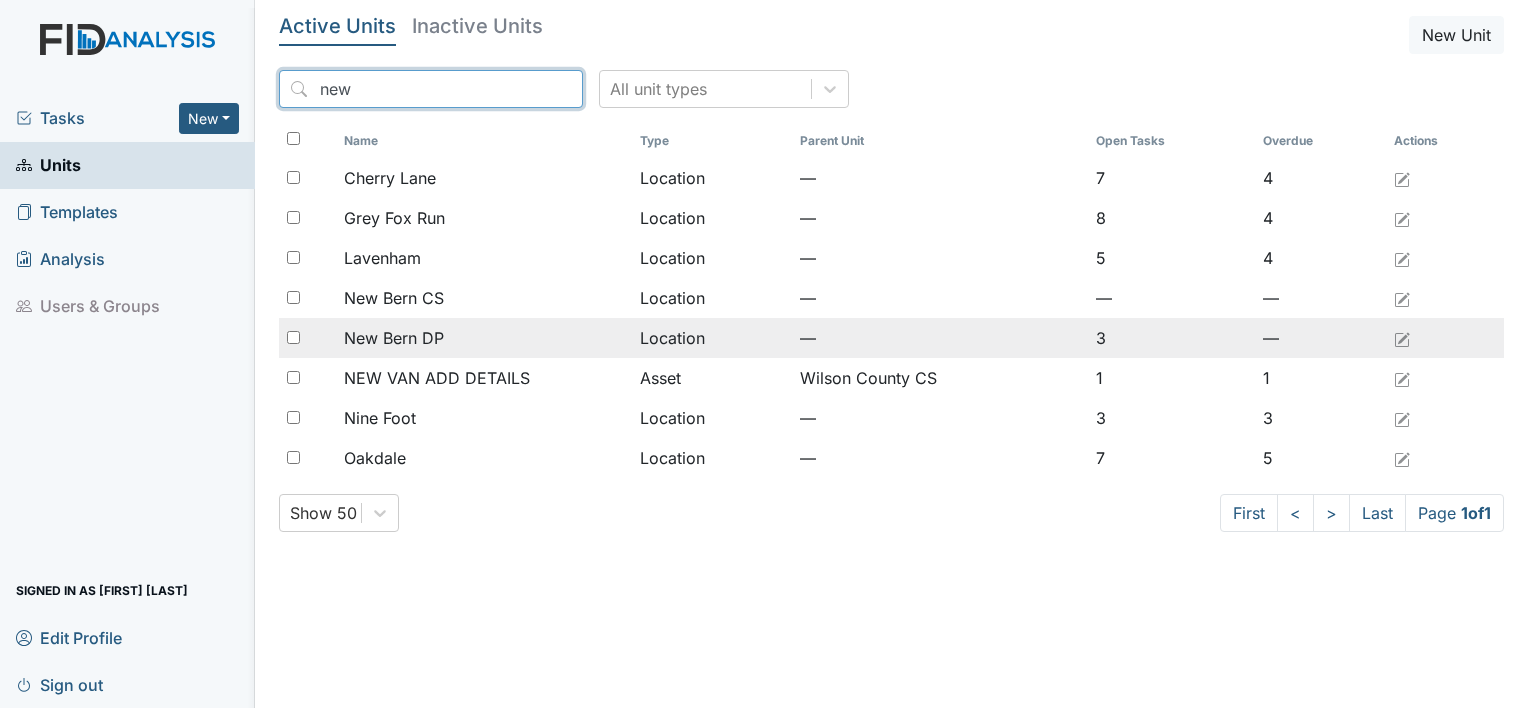 type on "new" 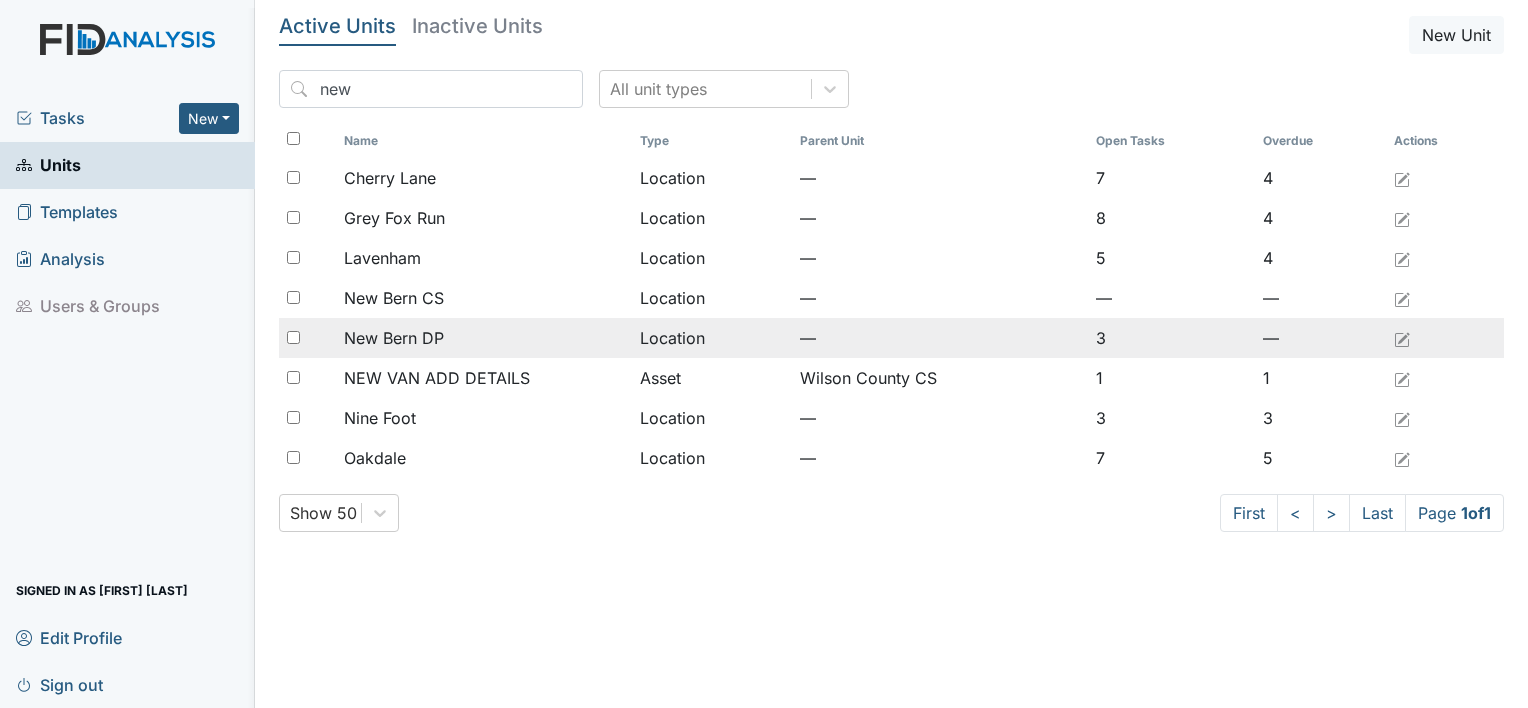 click on "New Bern DP" at bounding box center [394, 338] 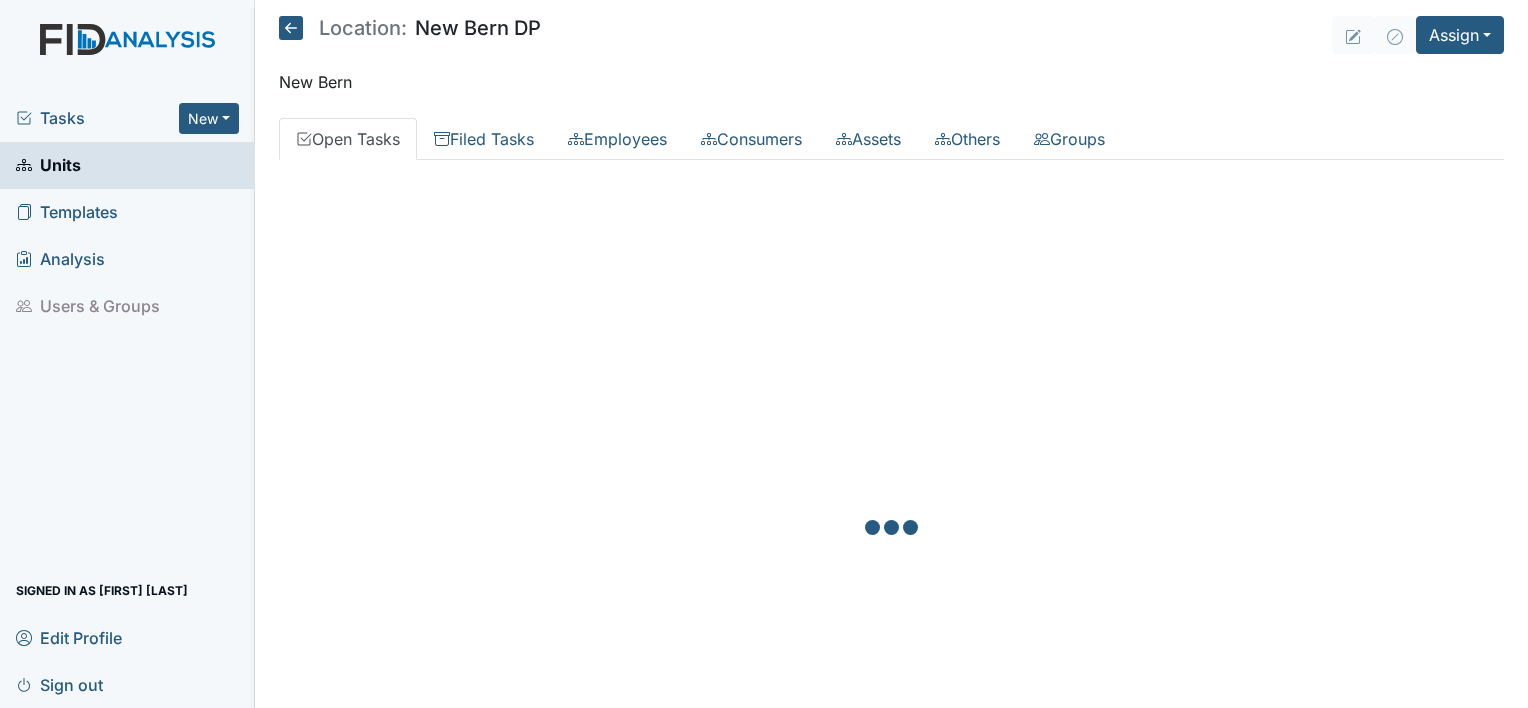 scroll, scrollTop: 0, scrollLeft: 0, axis: both 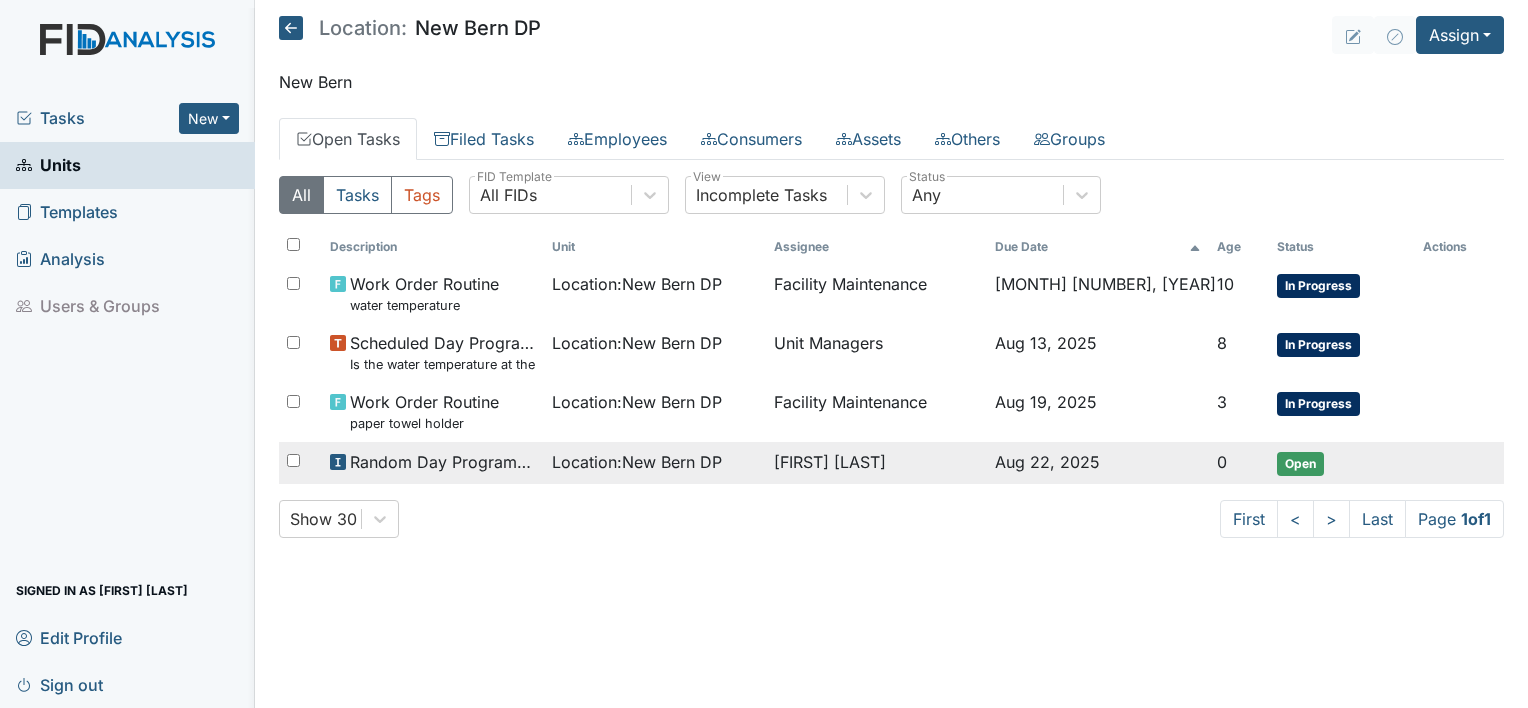 click on "Open" at bounding box center [1300, 464] 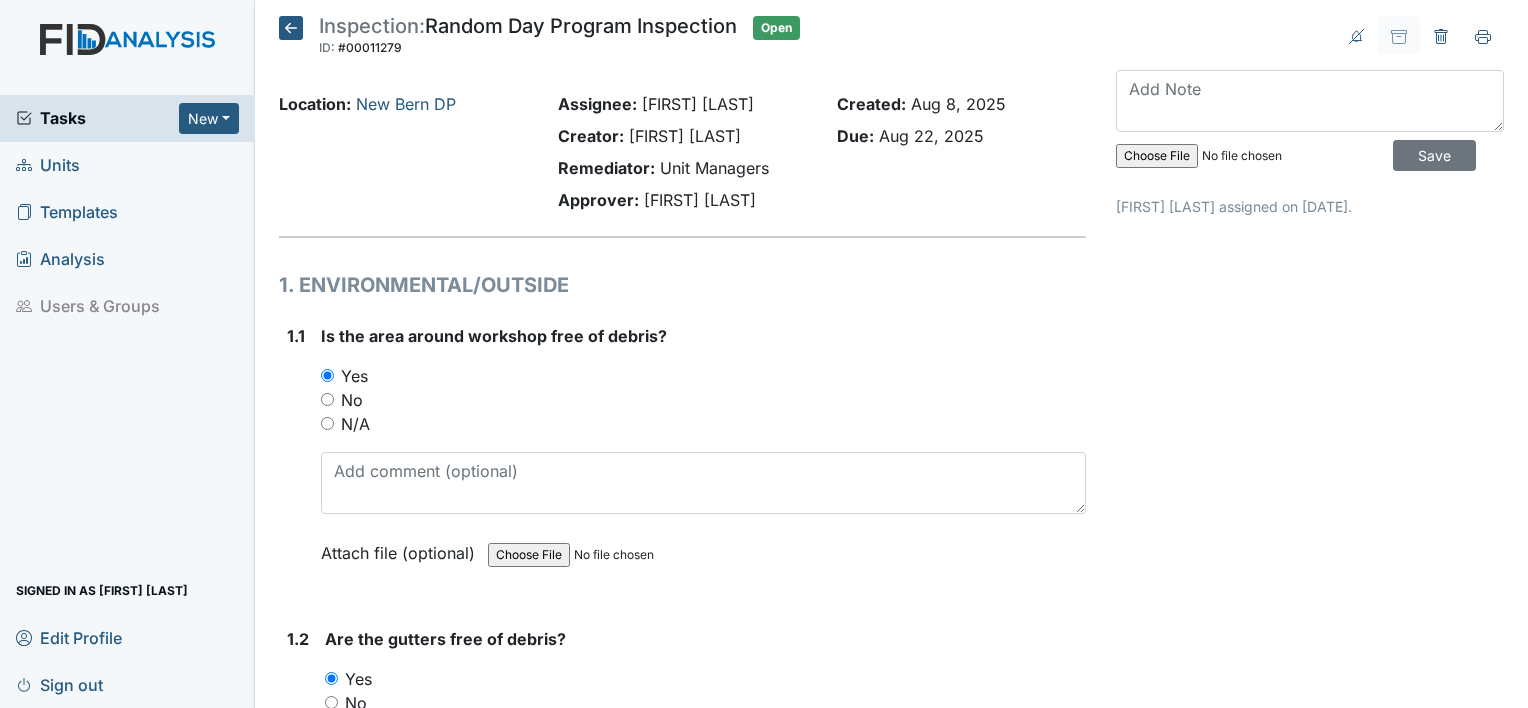 scroll, scrollTop: 0, scrollLeft: 0, axis: both 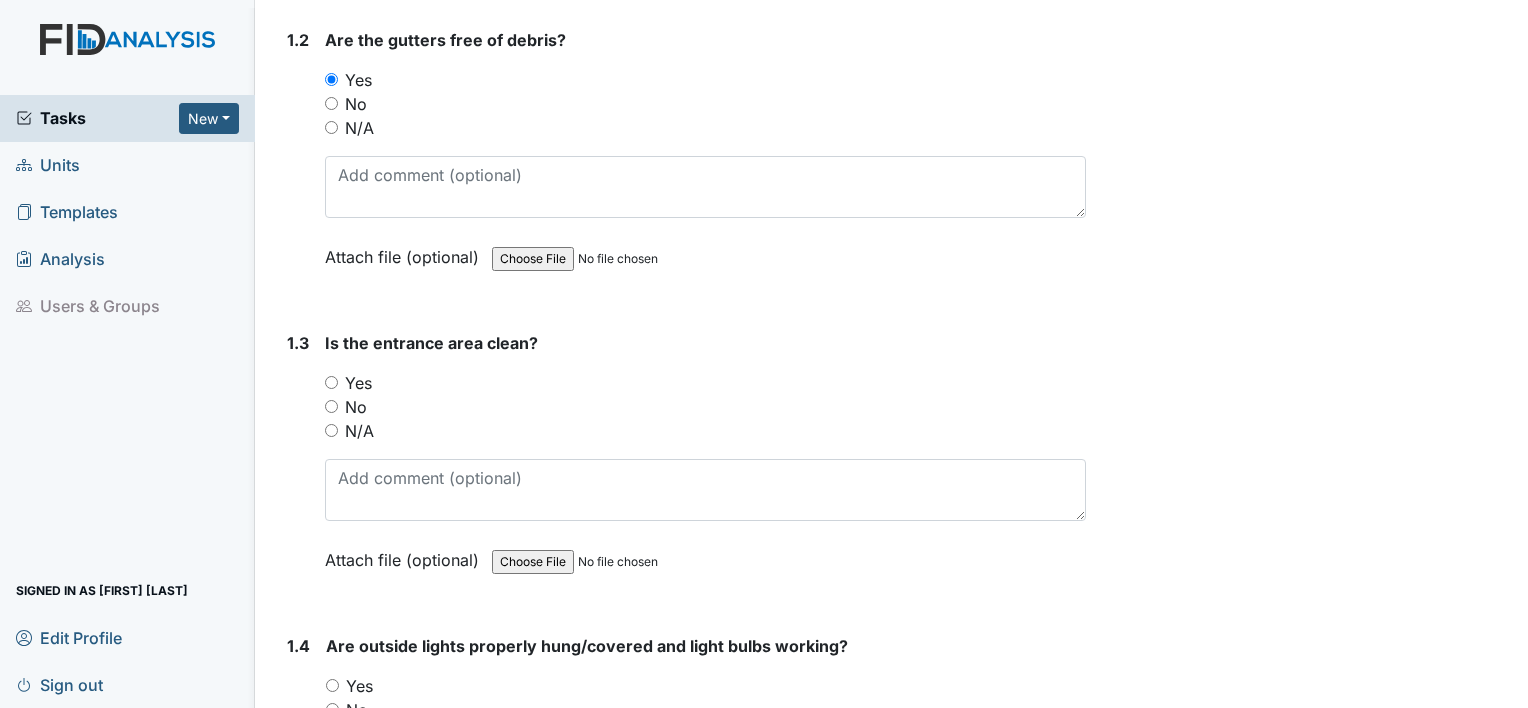click on "Yes" at bounding box center (331, 382) 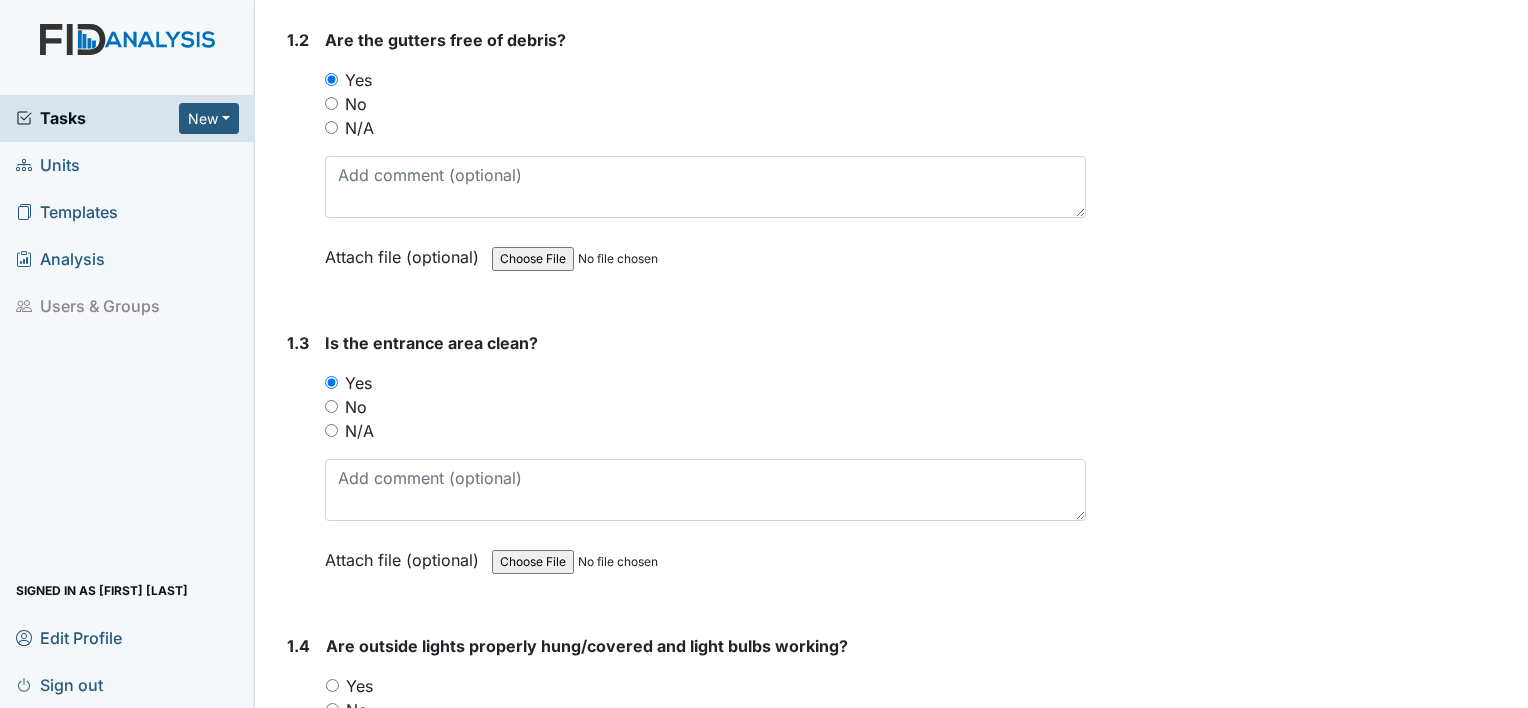 click on "Yes" at bounding box center (332, 685) 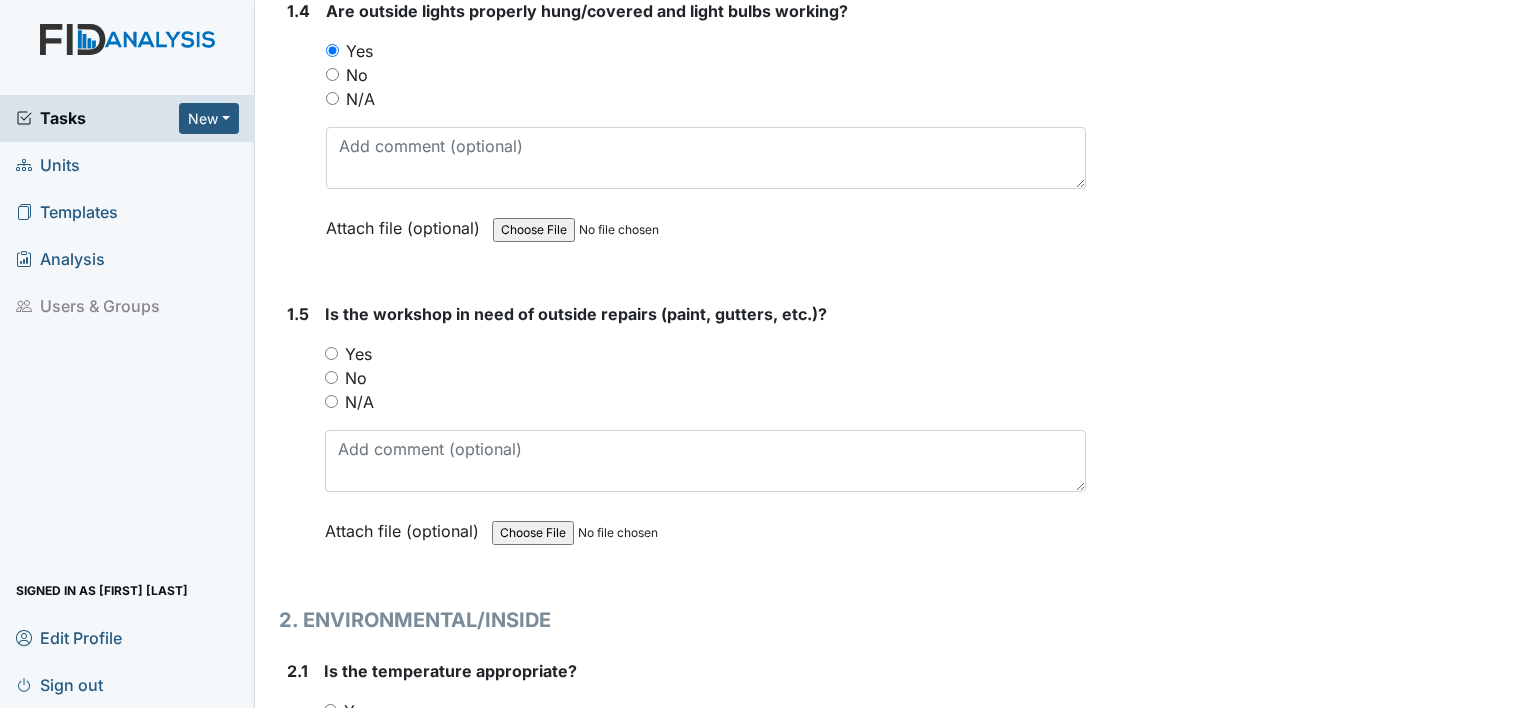 scroll, scrollTop: 1240, scrollLeft: 0, axis: vertical 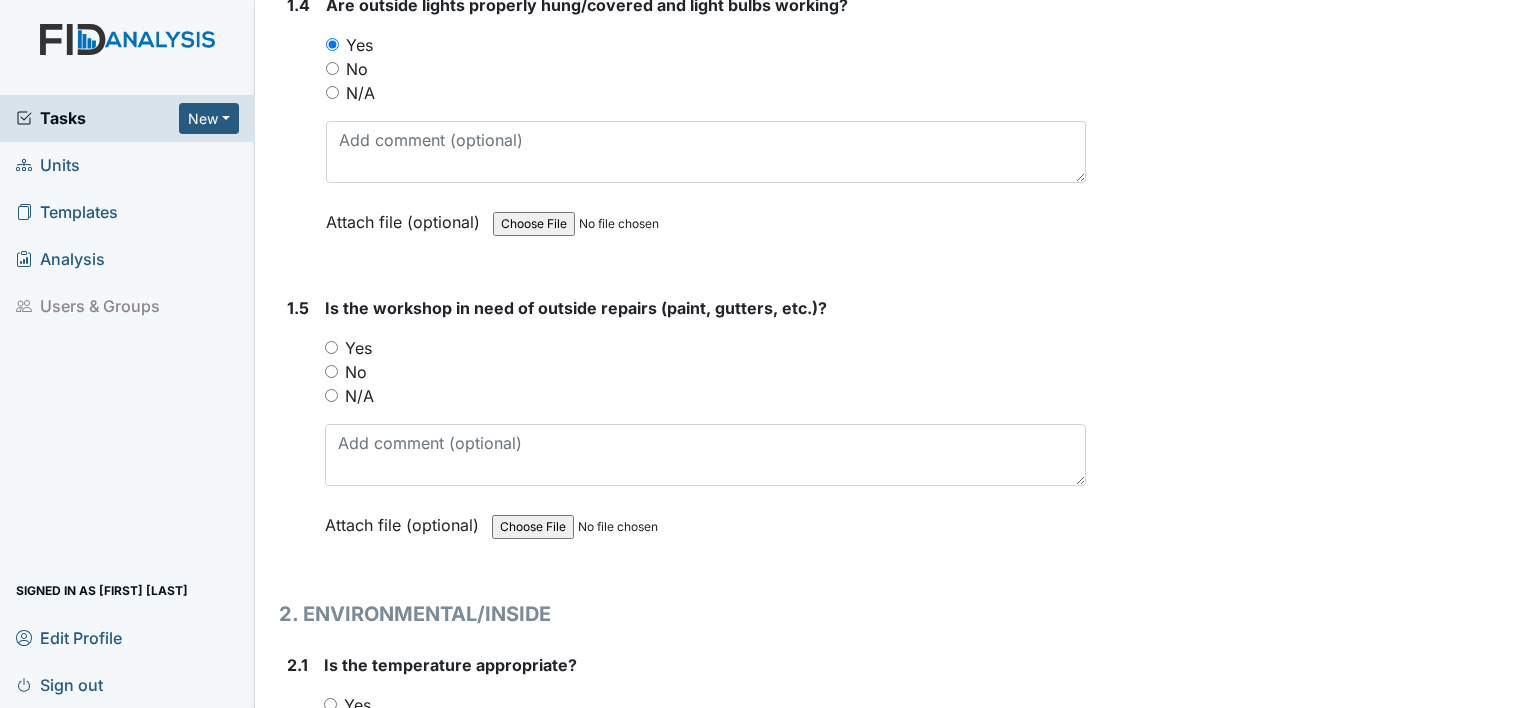 click on "No" at bounding box center [331, 371] 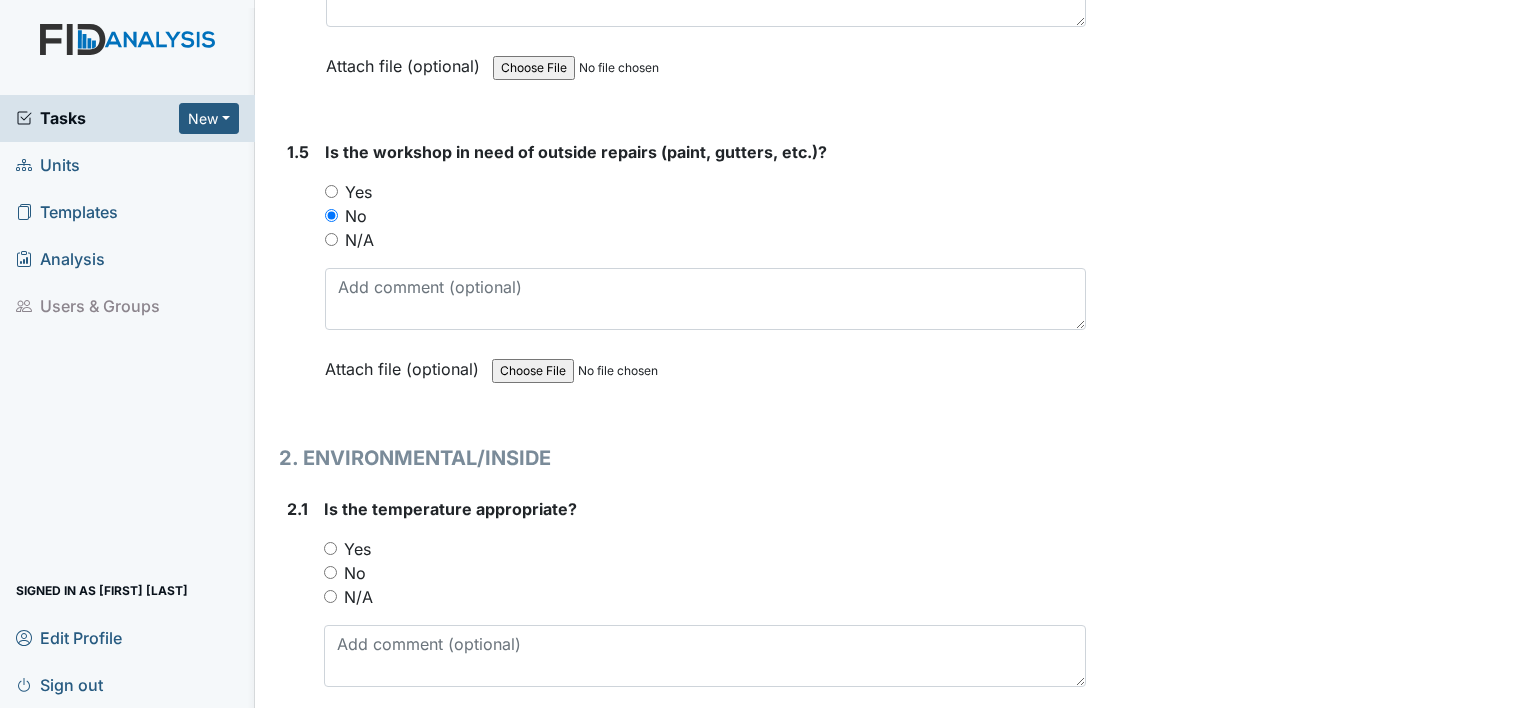 scroll, scrollTop: 1413, scrollLeft: 0, axis: vertical 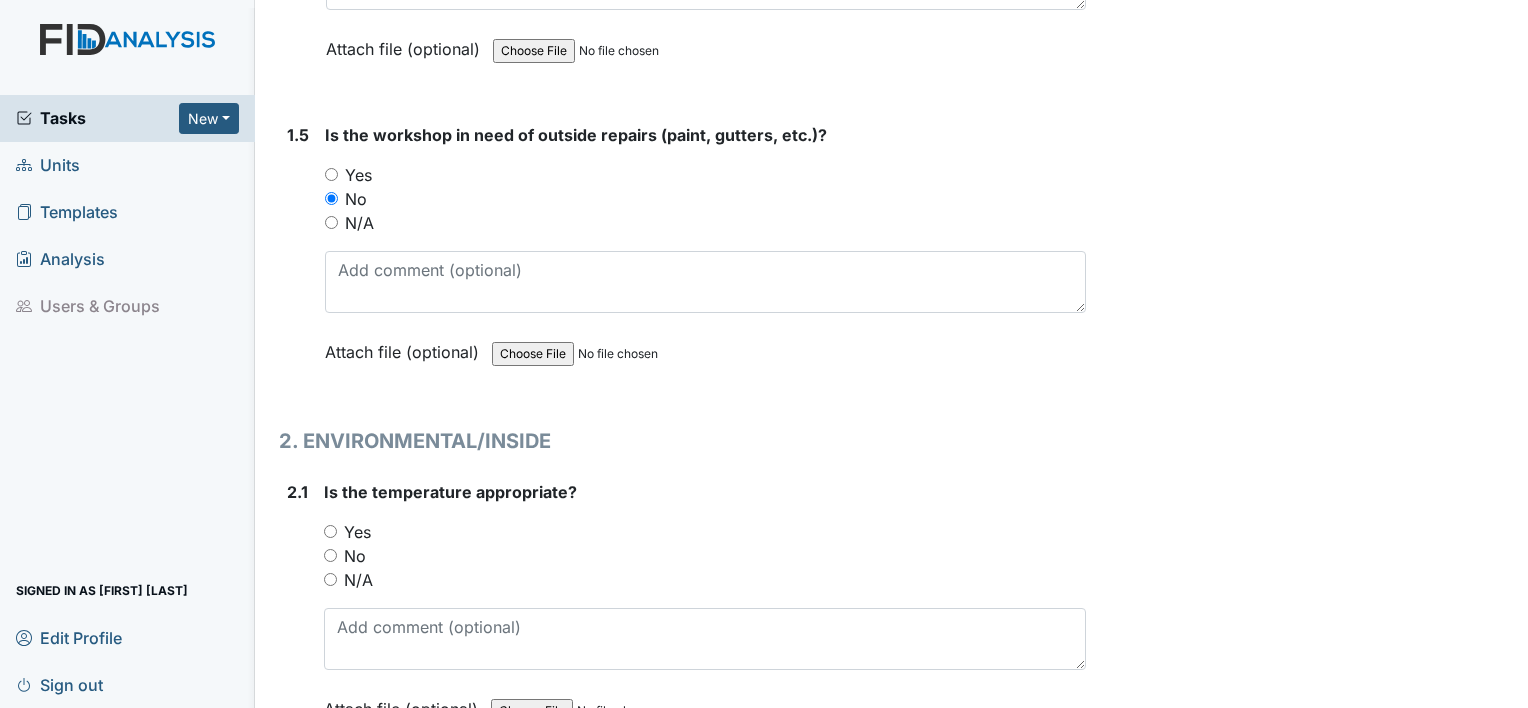 click on "Yes" at bounding box center [330, 531] 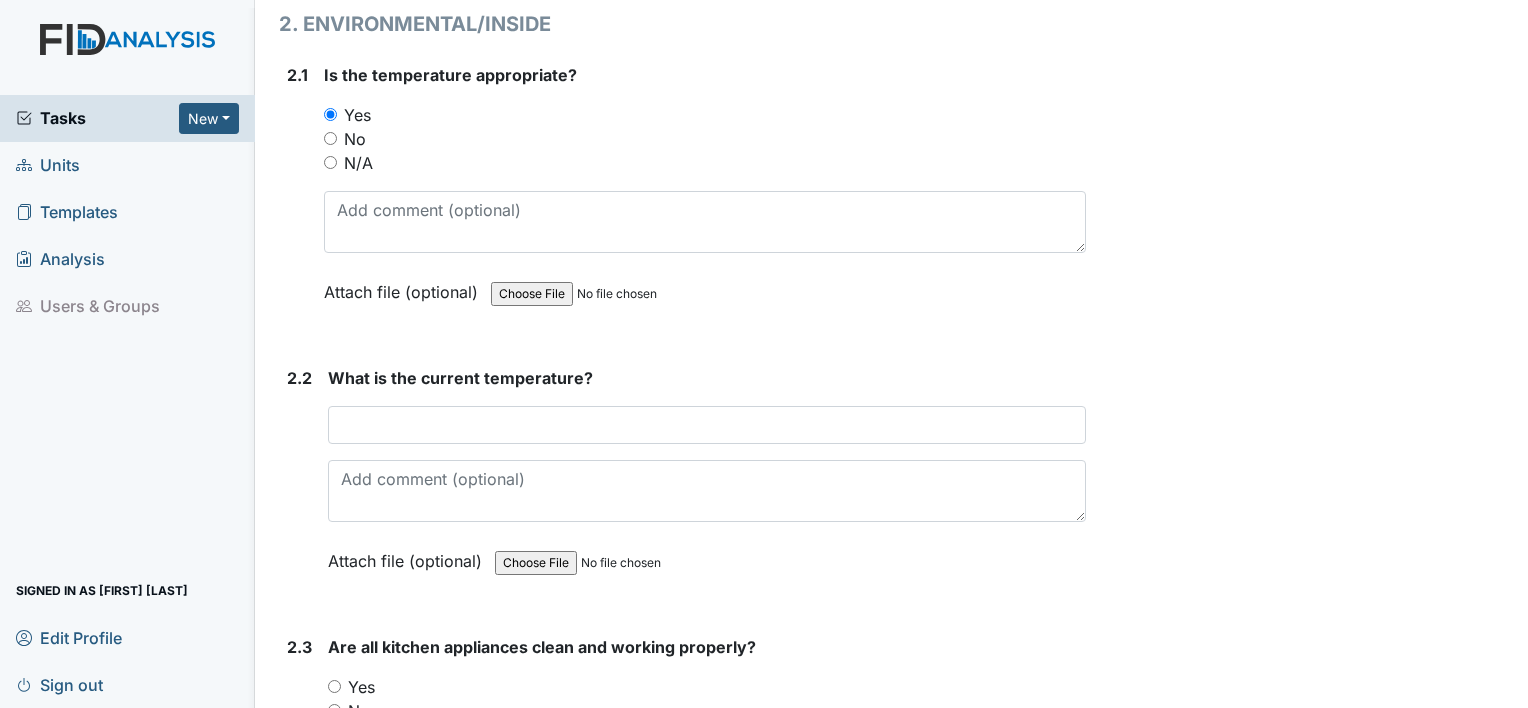 scroll, scrollTop: 1864, scrollLeft: 0, axis: vertical 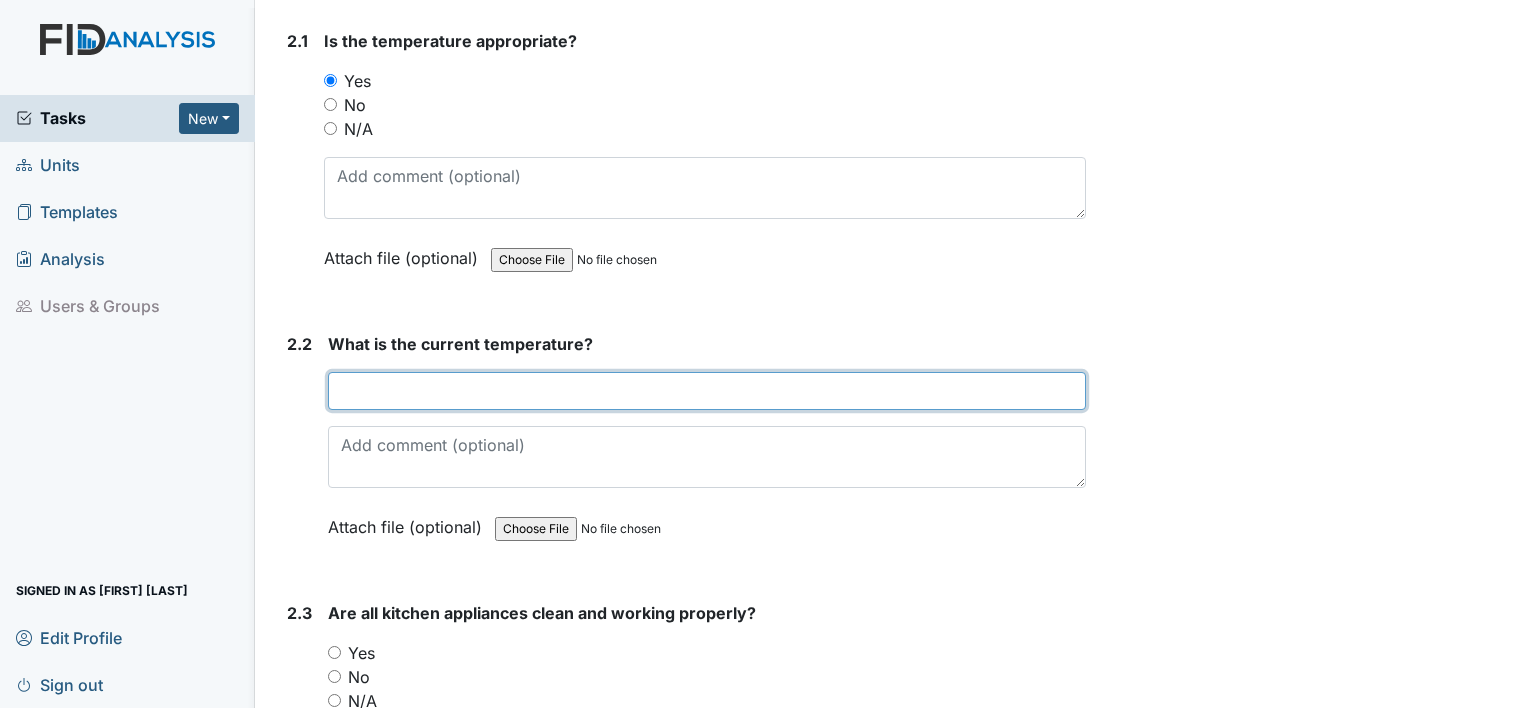 click at bounding box center (707, 391) 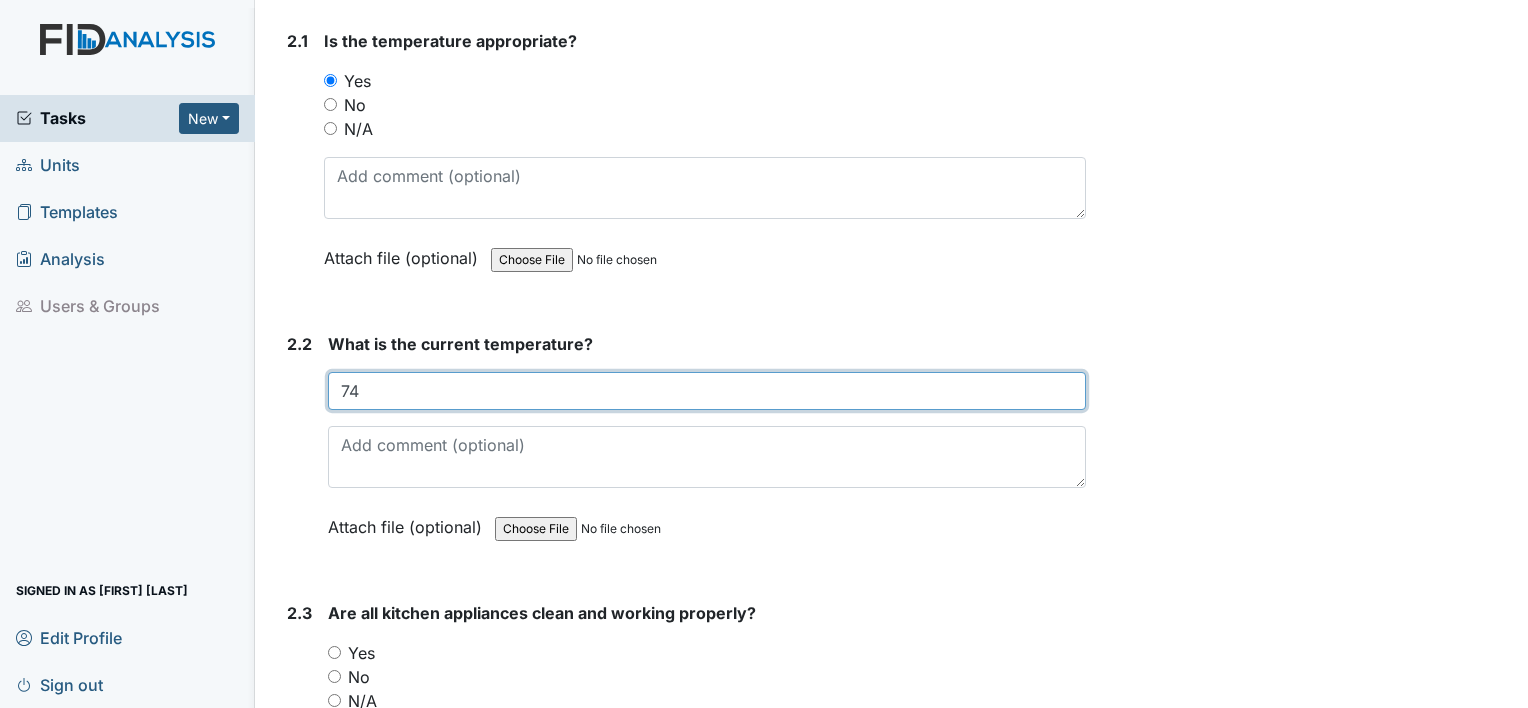 type on "74" 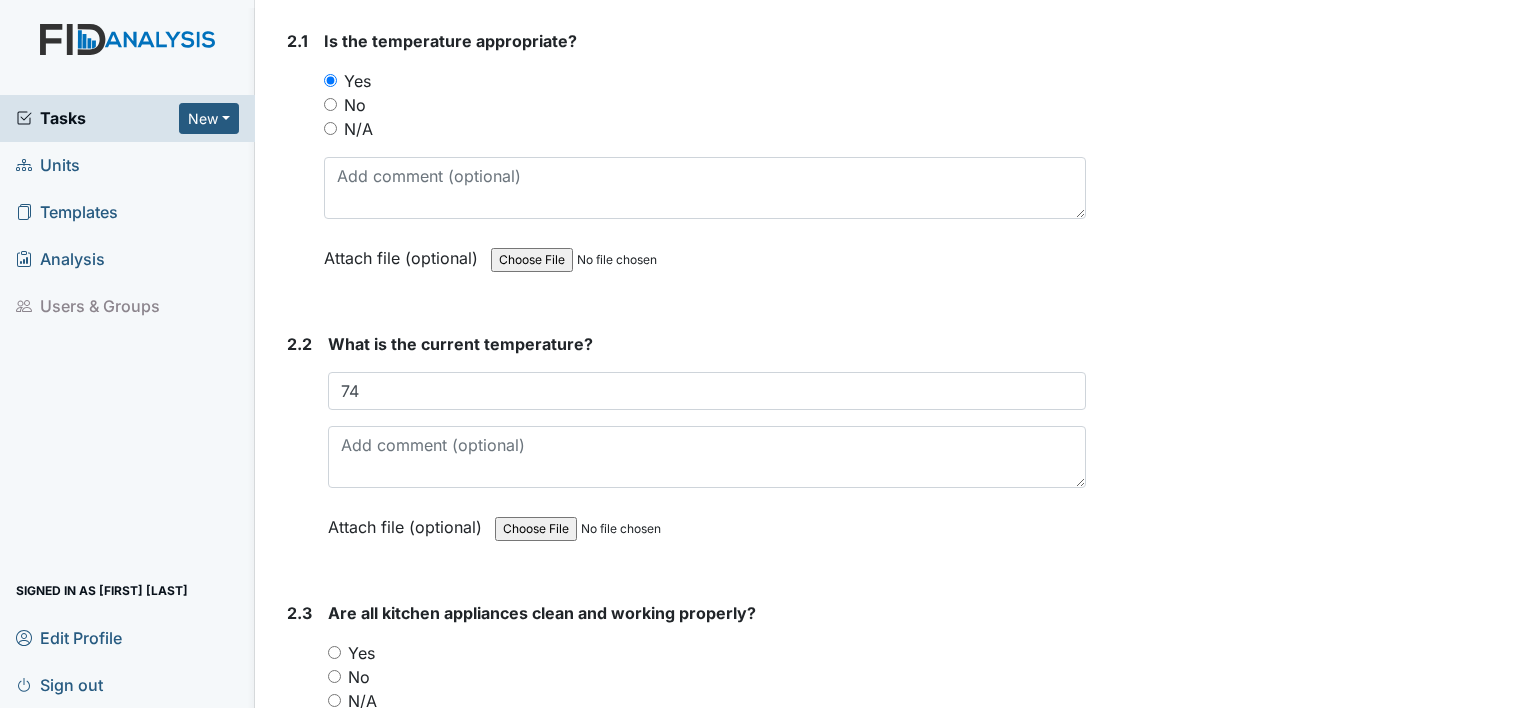 click on "Yes" at bounding box center [334, 652] 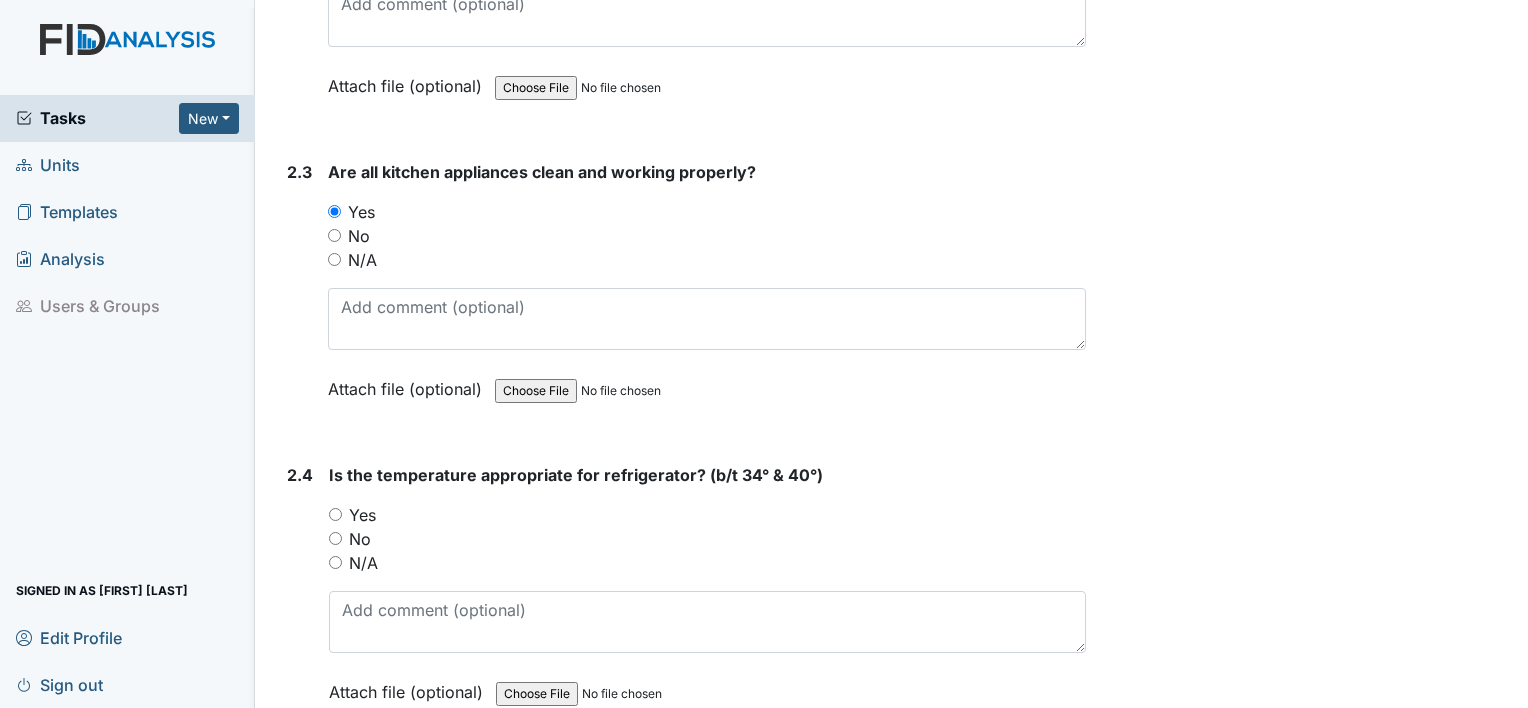 scroll, scrollTop: 2314, scrollLeft: 0, axis: vertical 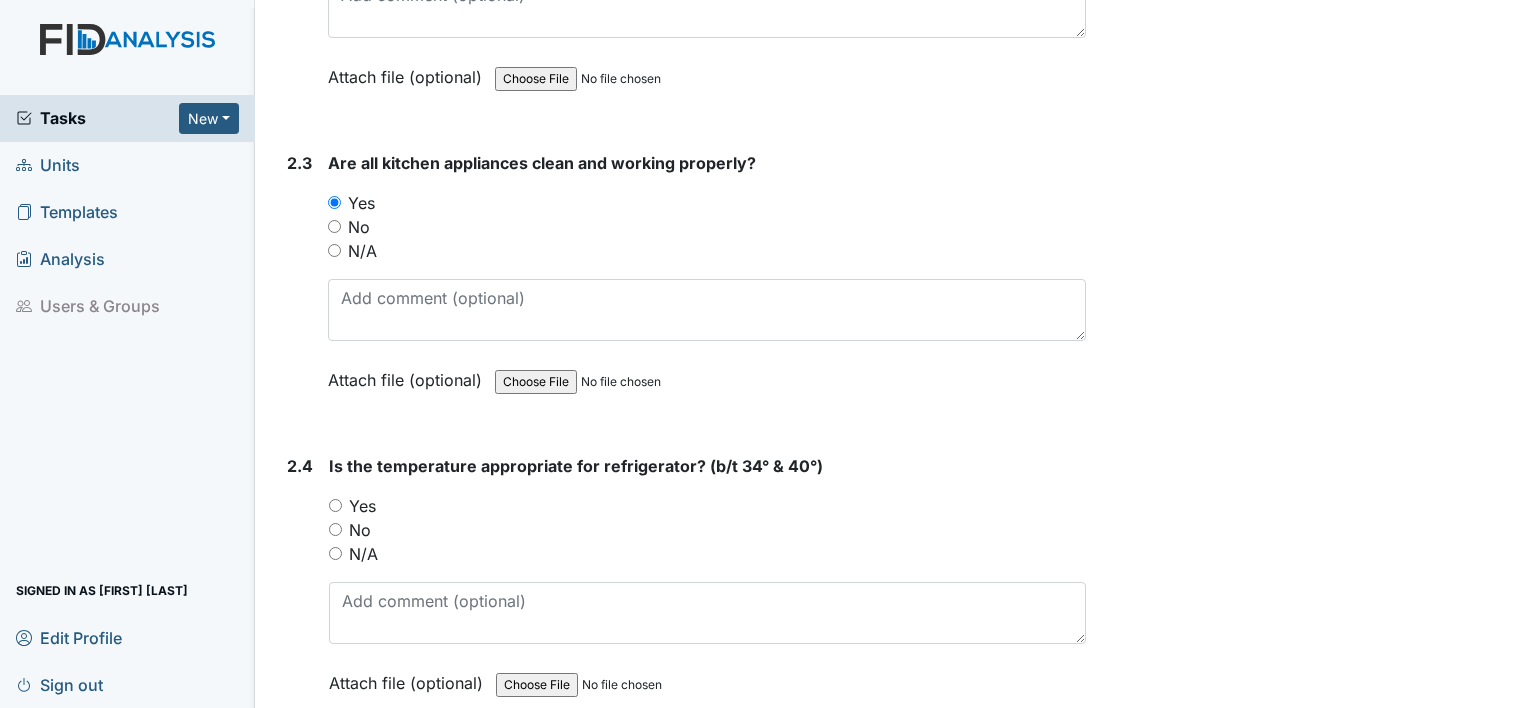 click on "Yes" at bounding box center [335, 505] 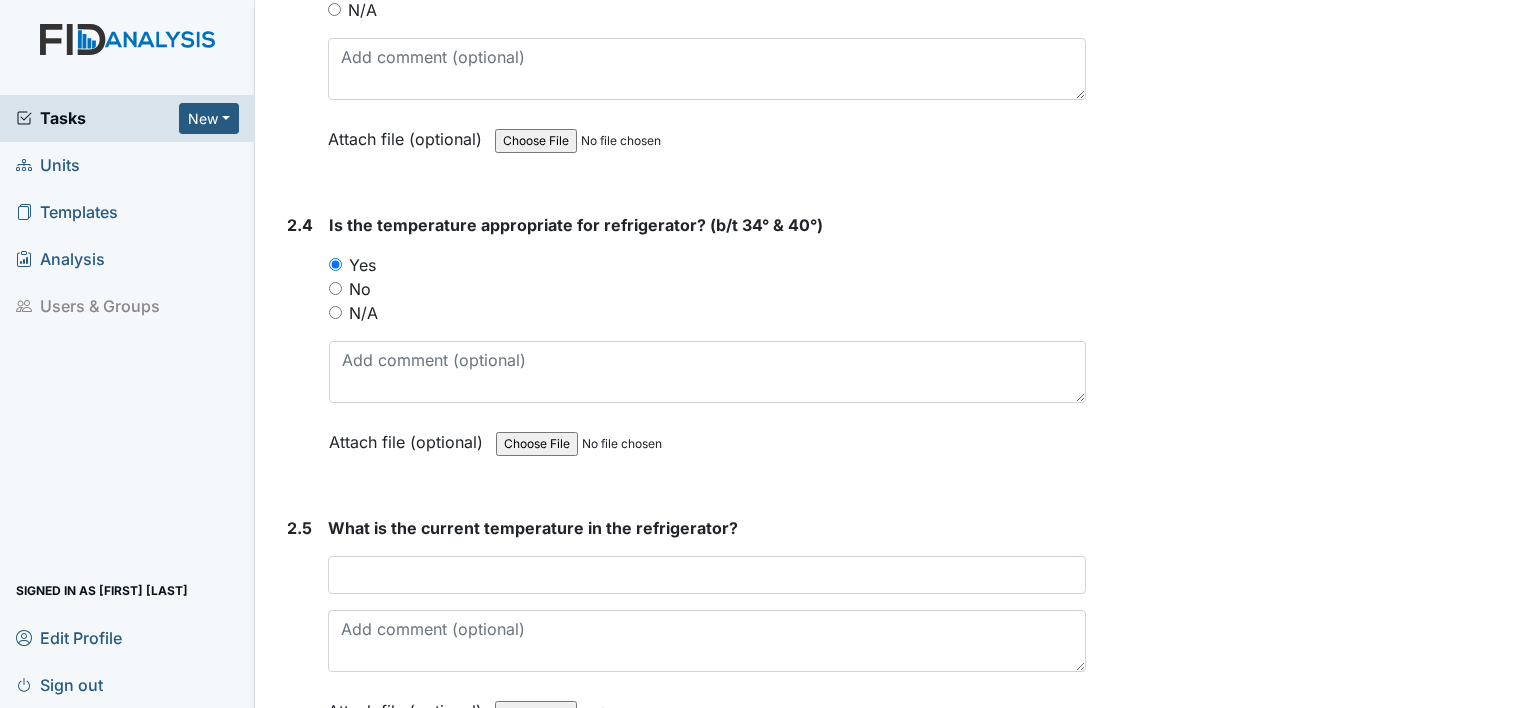 scroll, scrollTop: 2556, scrollLeft: 0, axis: vertical 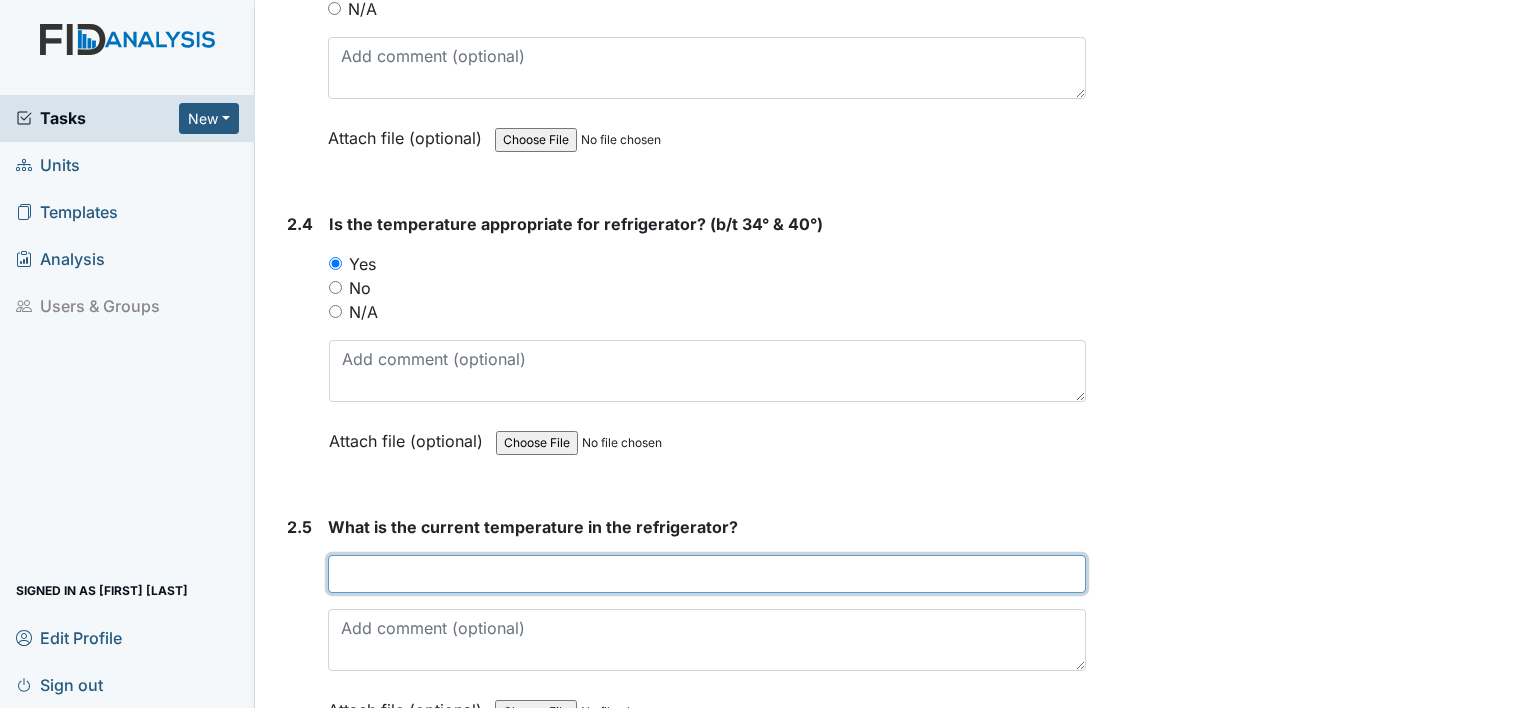 click at bounding box center [707, 574] 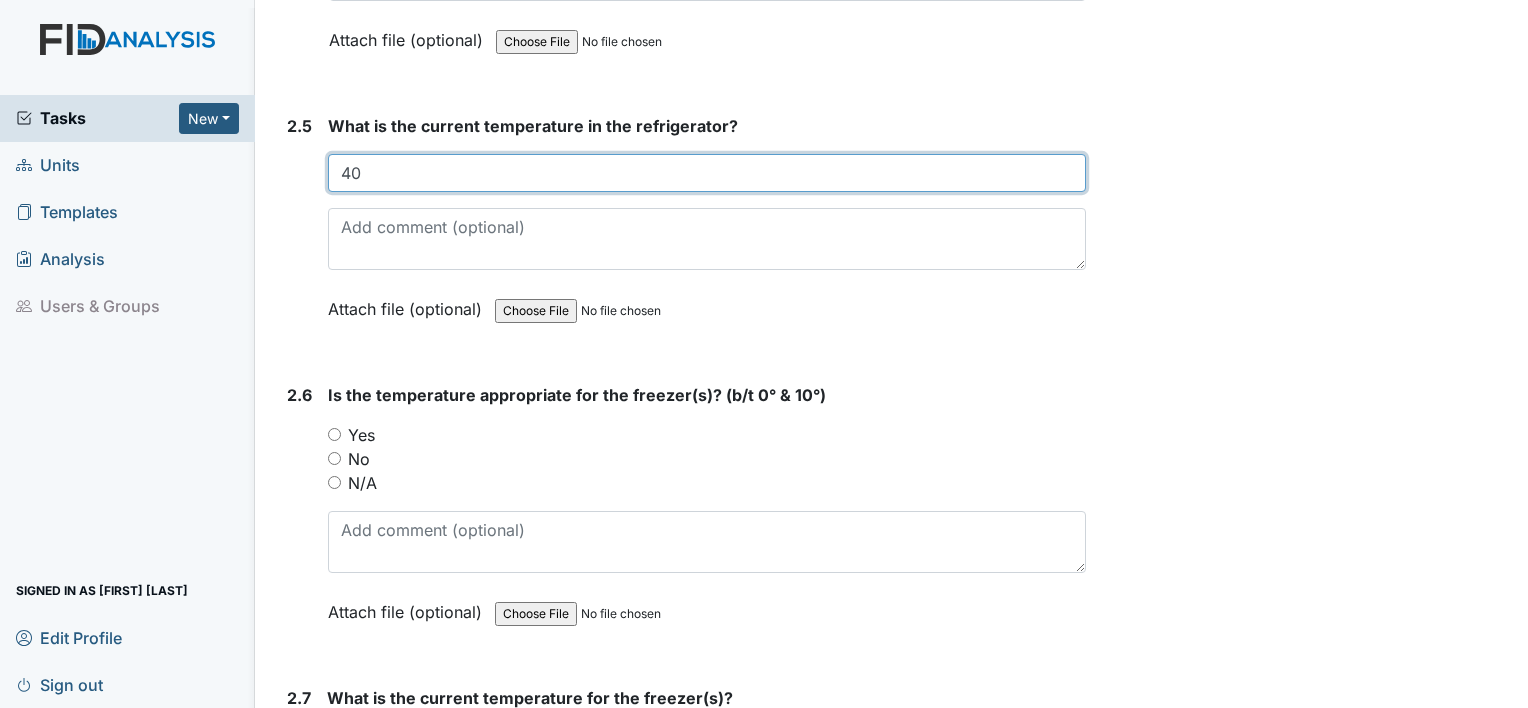 scroll, scrollTop: 2948, scrollLeft: 0, axis: vertical 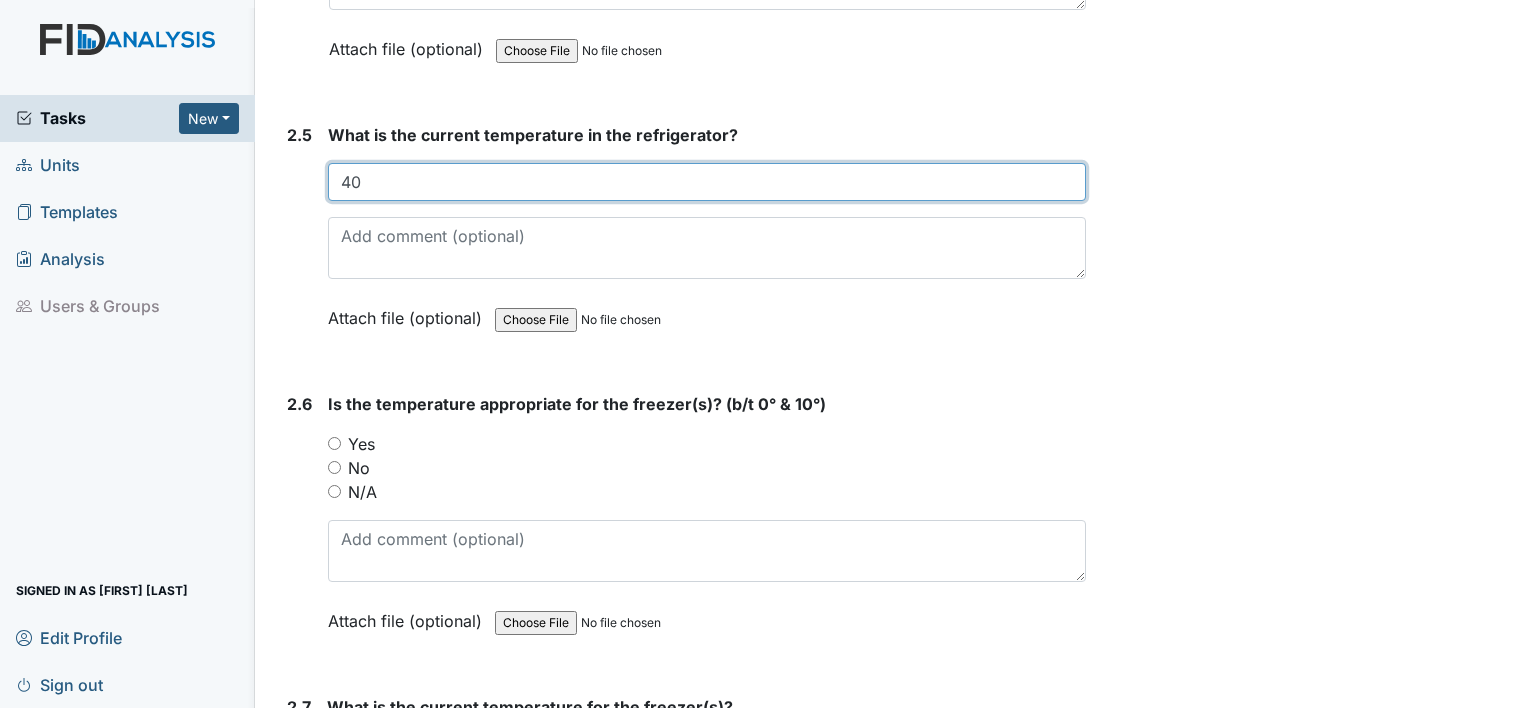 type on "40" 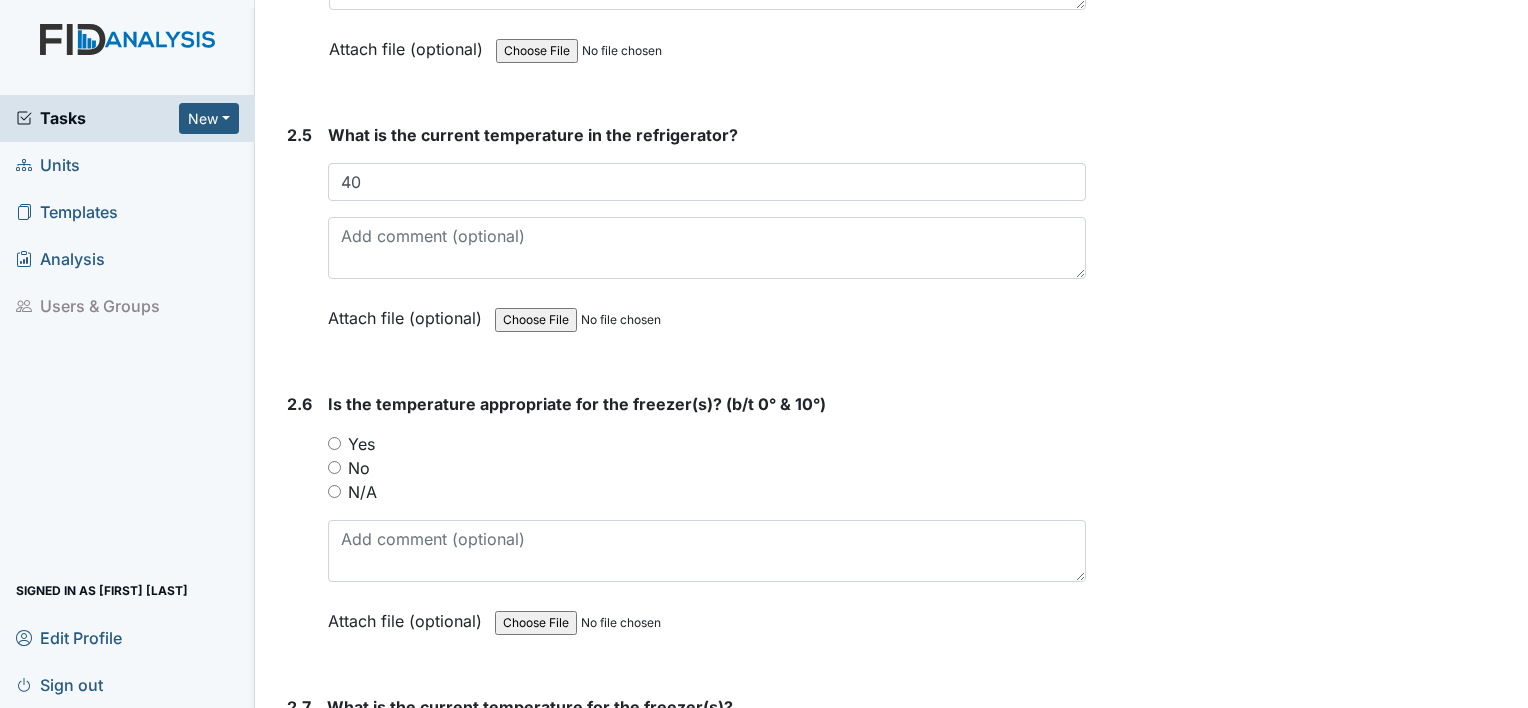 click on "Yes" at bounding box center (334, 443) 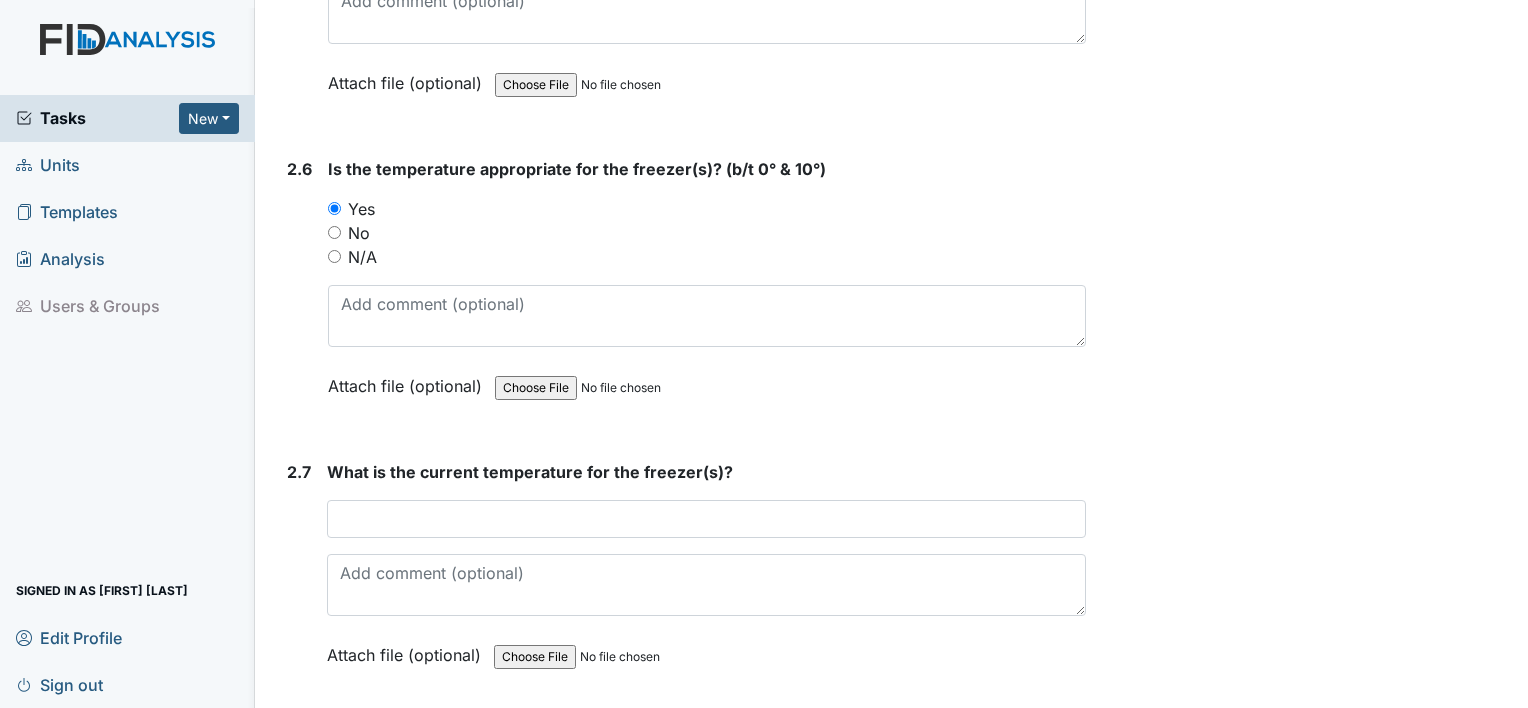 scroll, scrollTop: 3185, scrollLeft: 0, axis: vertical 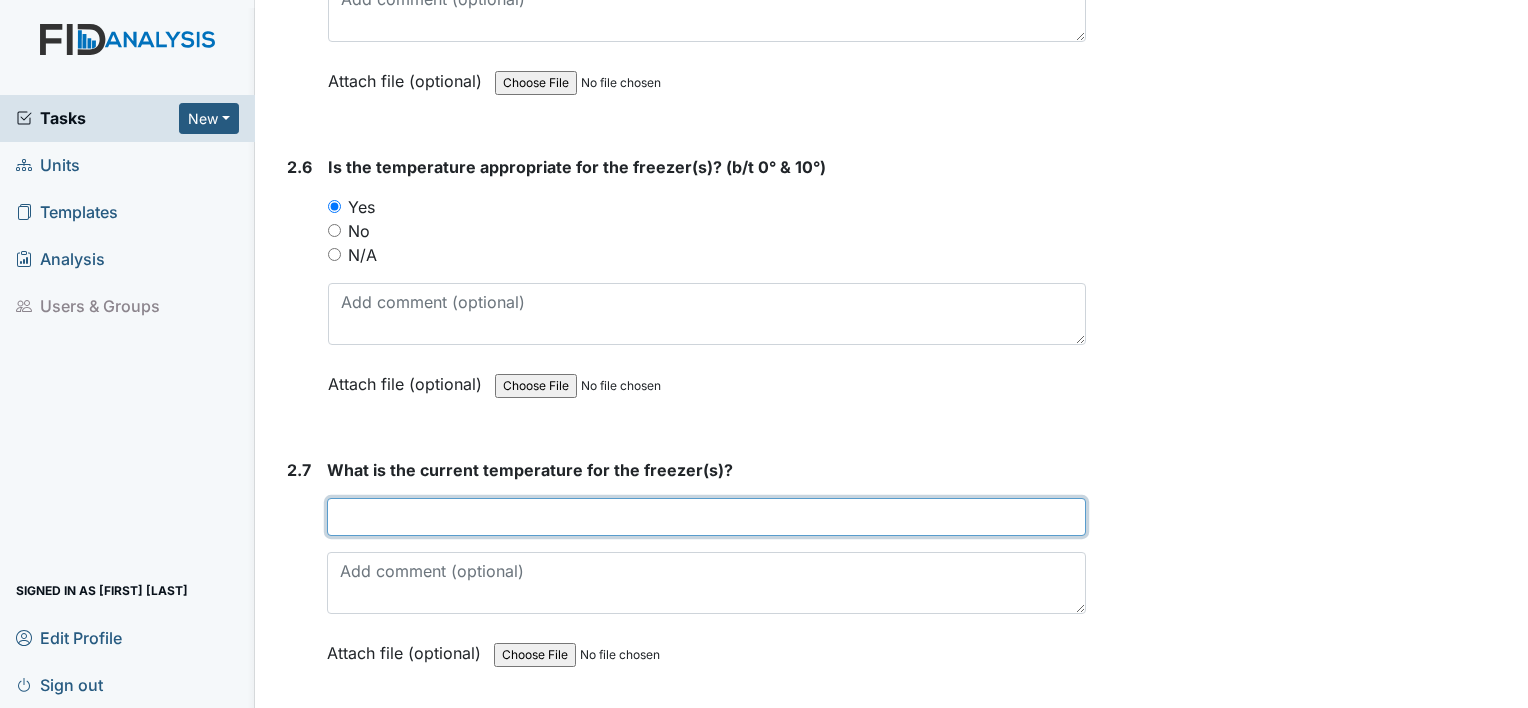 click at bounding box center [706, 517] 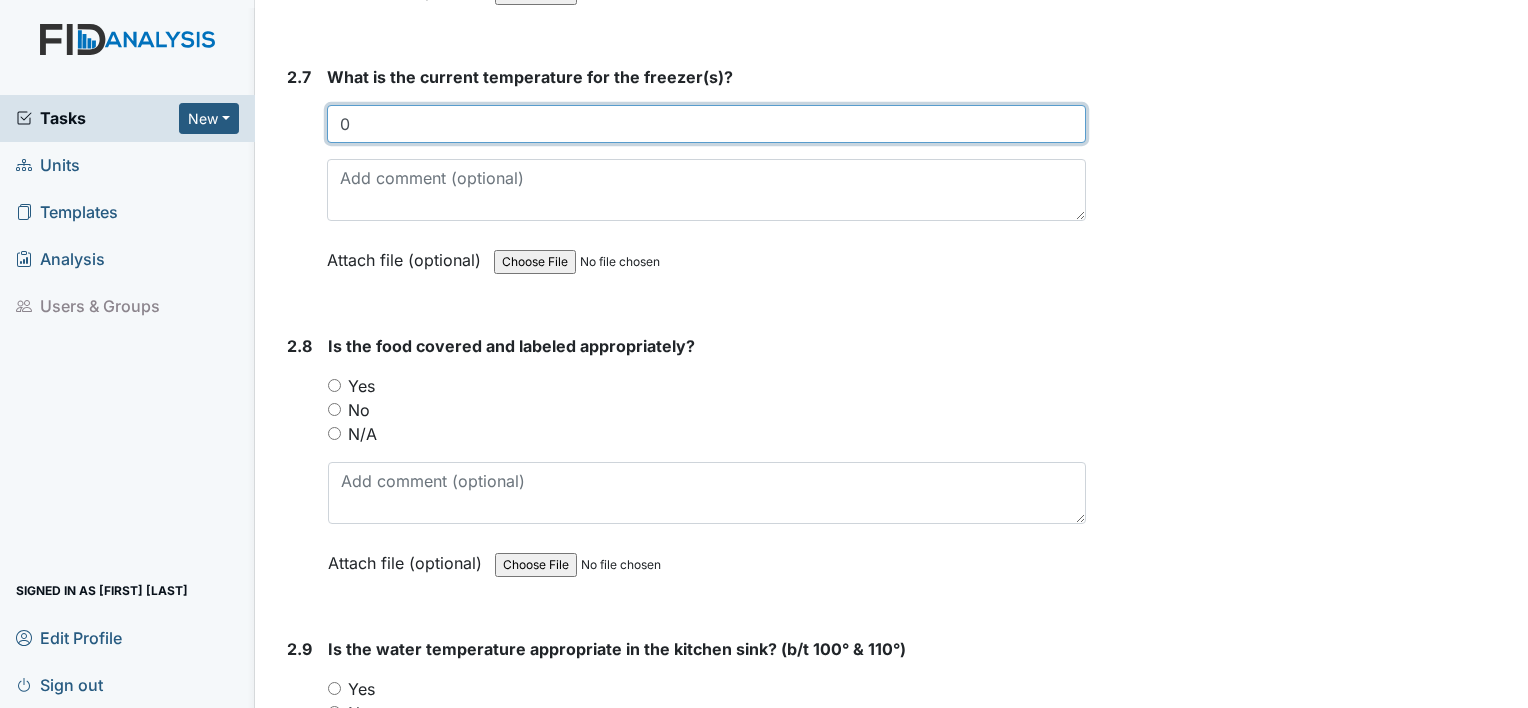scroll, scrollTop: 3582, scrollLeft: 0, axis: vertical 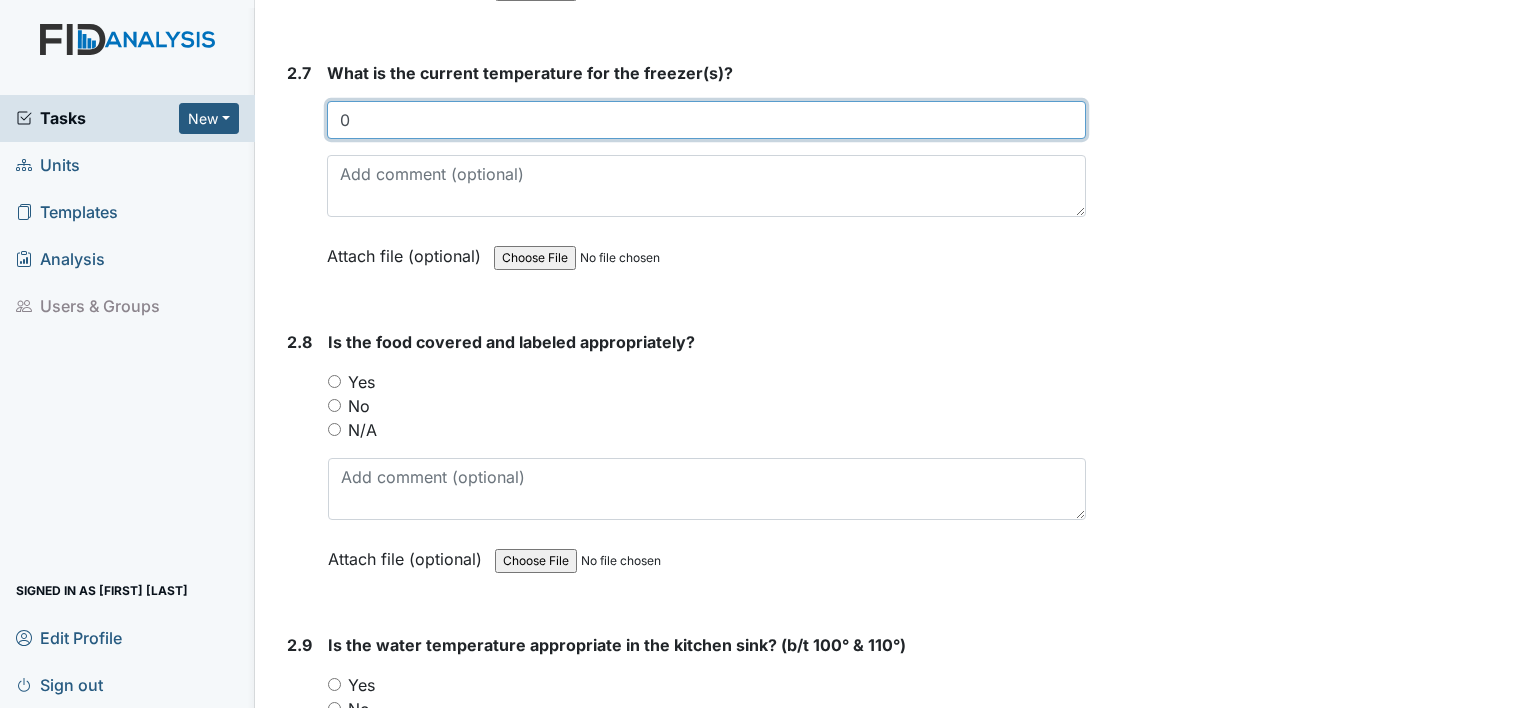 type on "0" 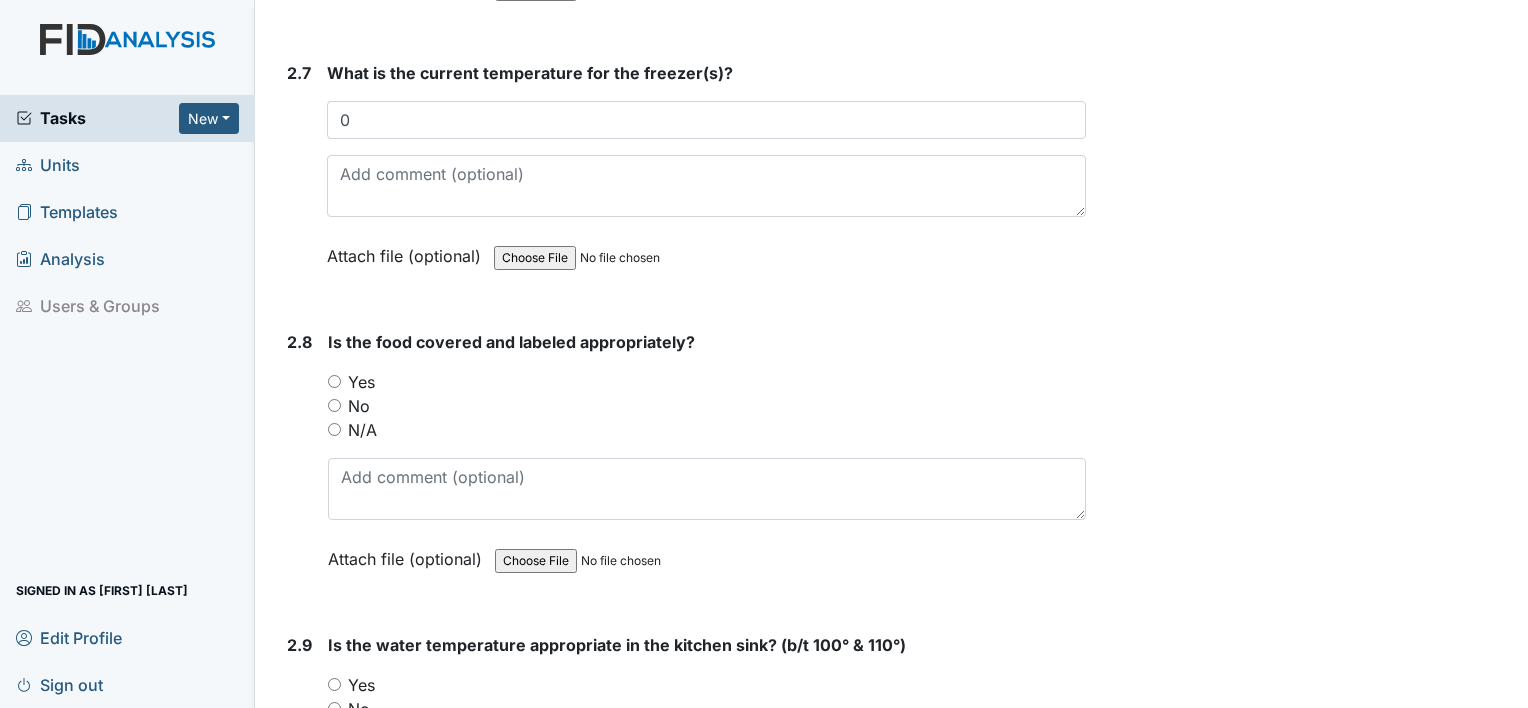 click on "Yes" at bounding box center [334, 381] 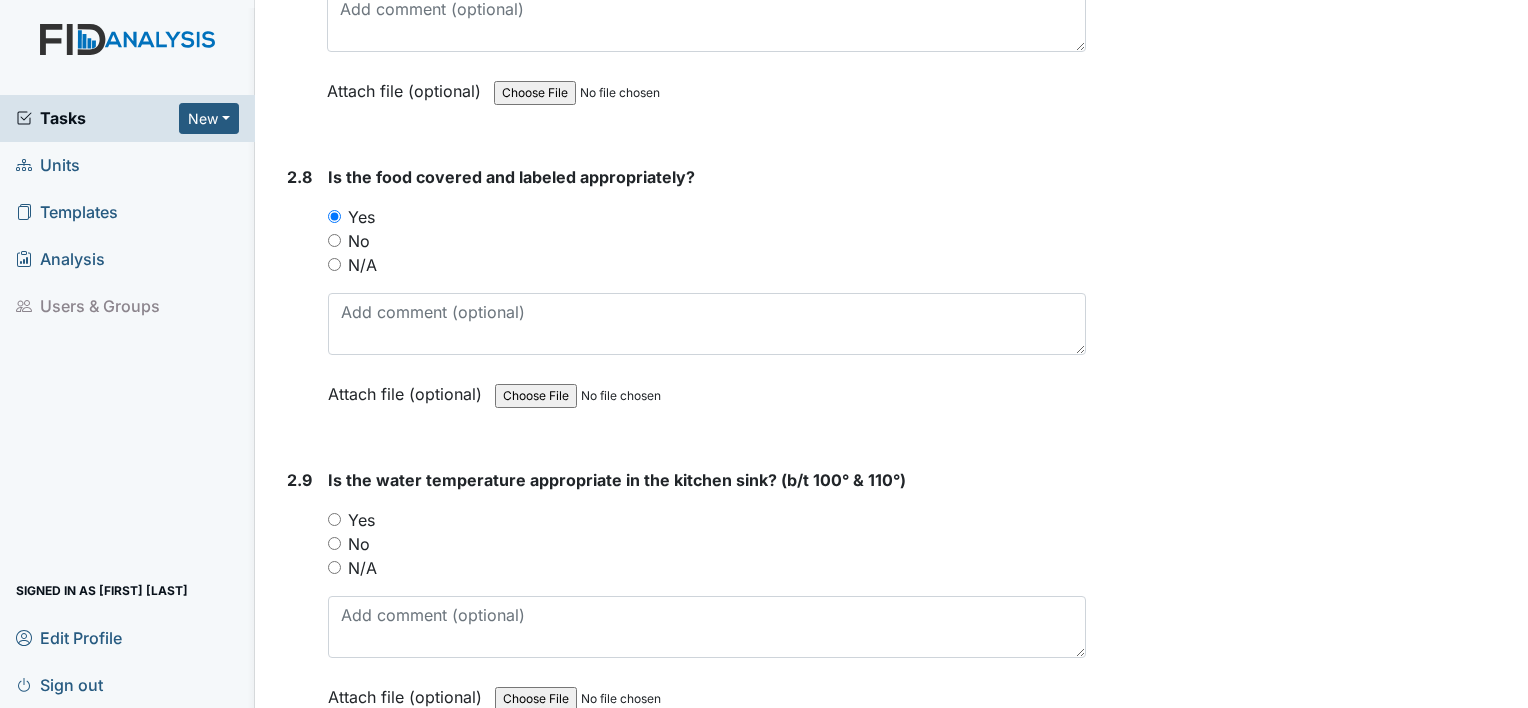 scroll, scrollTop: 3749, scrollLeft: 0, axis: vertical 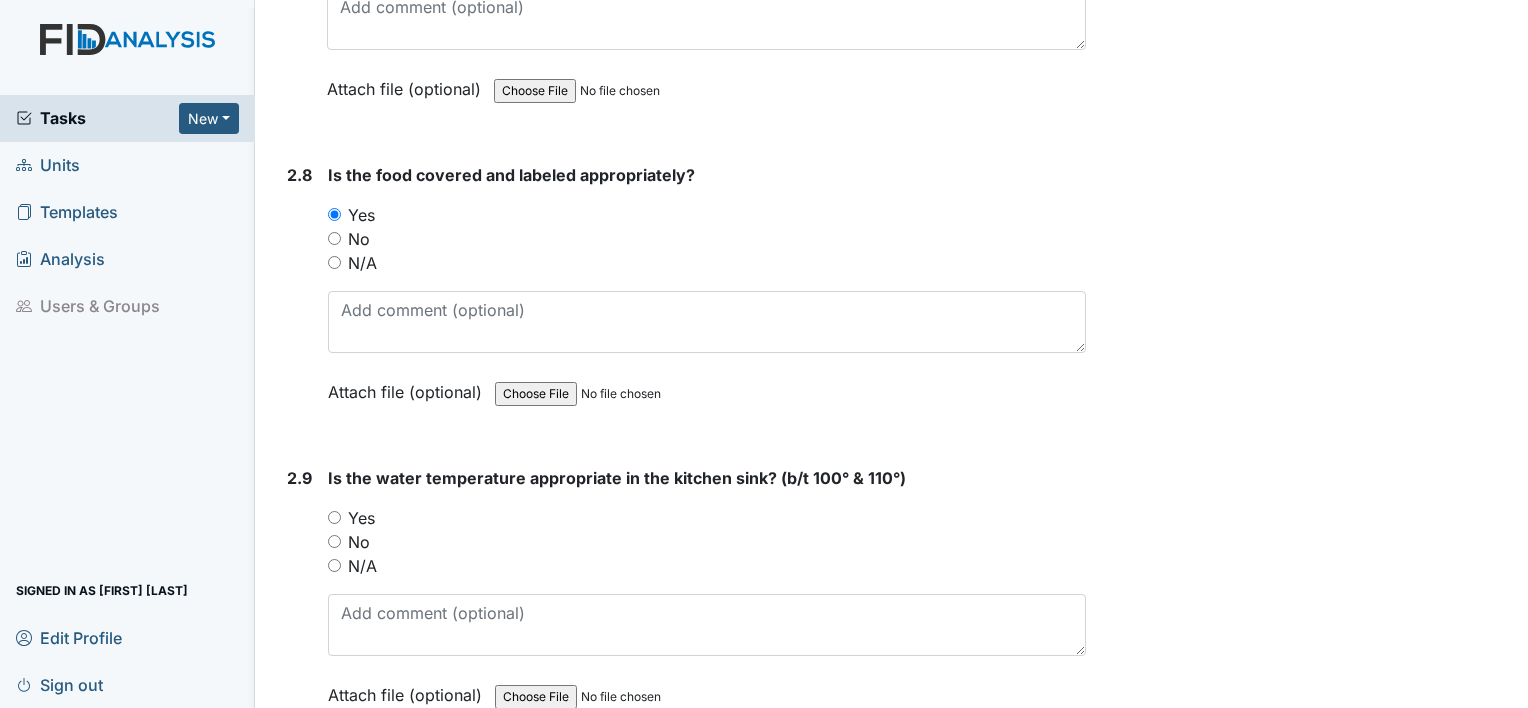 click on "No" at bounding box center [334, 541] 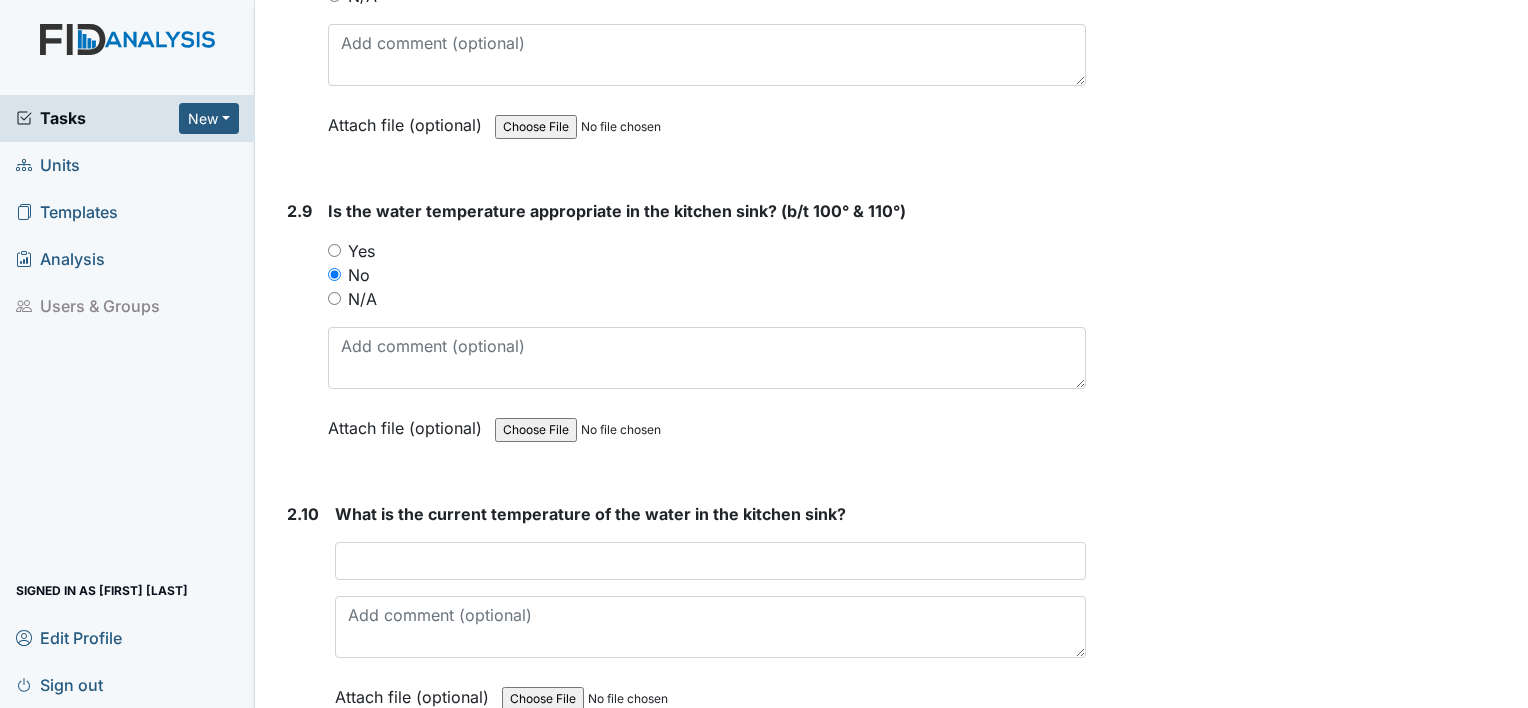 scroll, scrollTop: 4020, scrollLeft: 0, axis: vertical 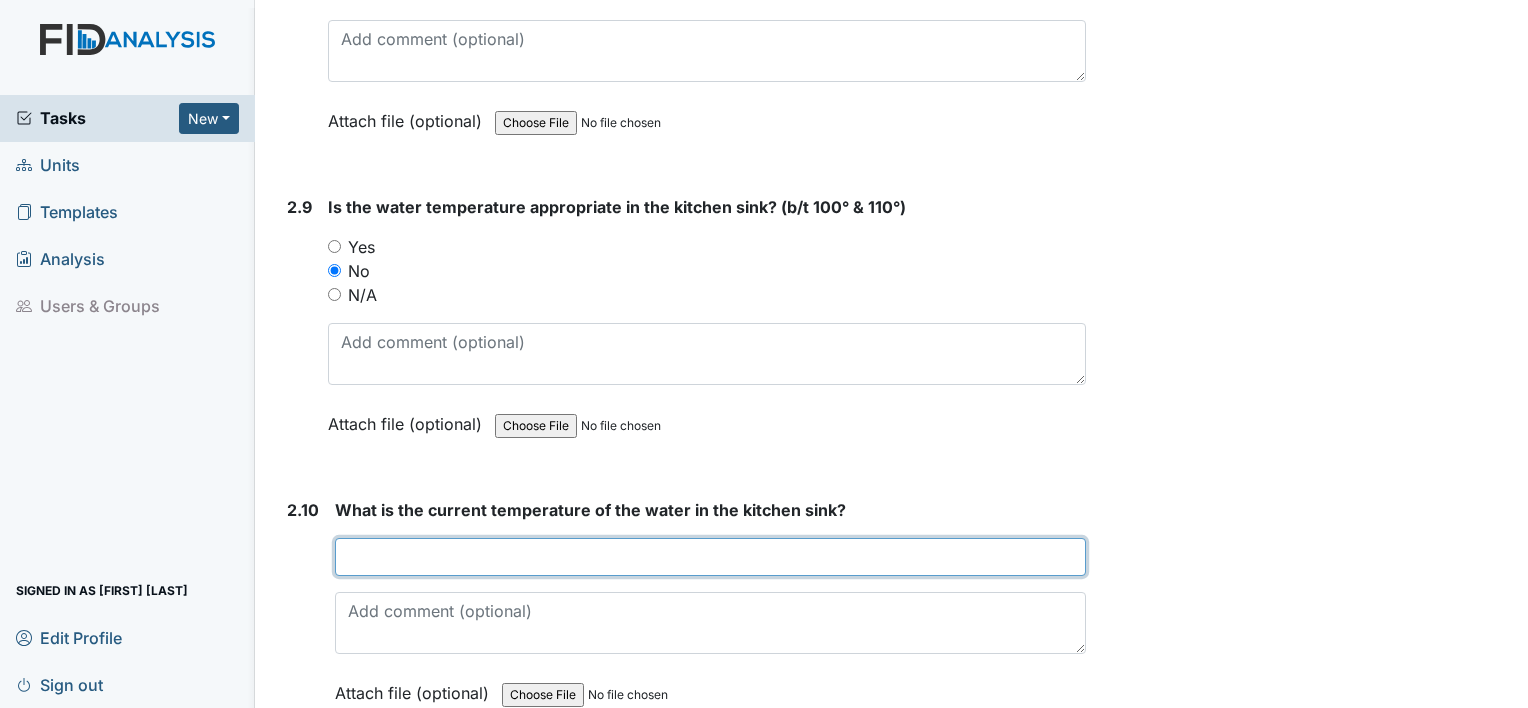 click at bounding box center (710, 557) 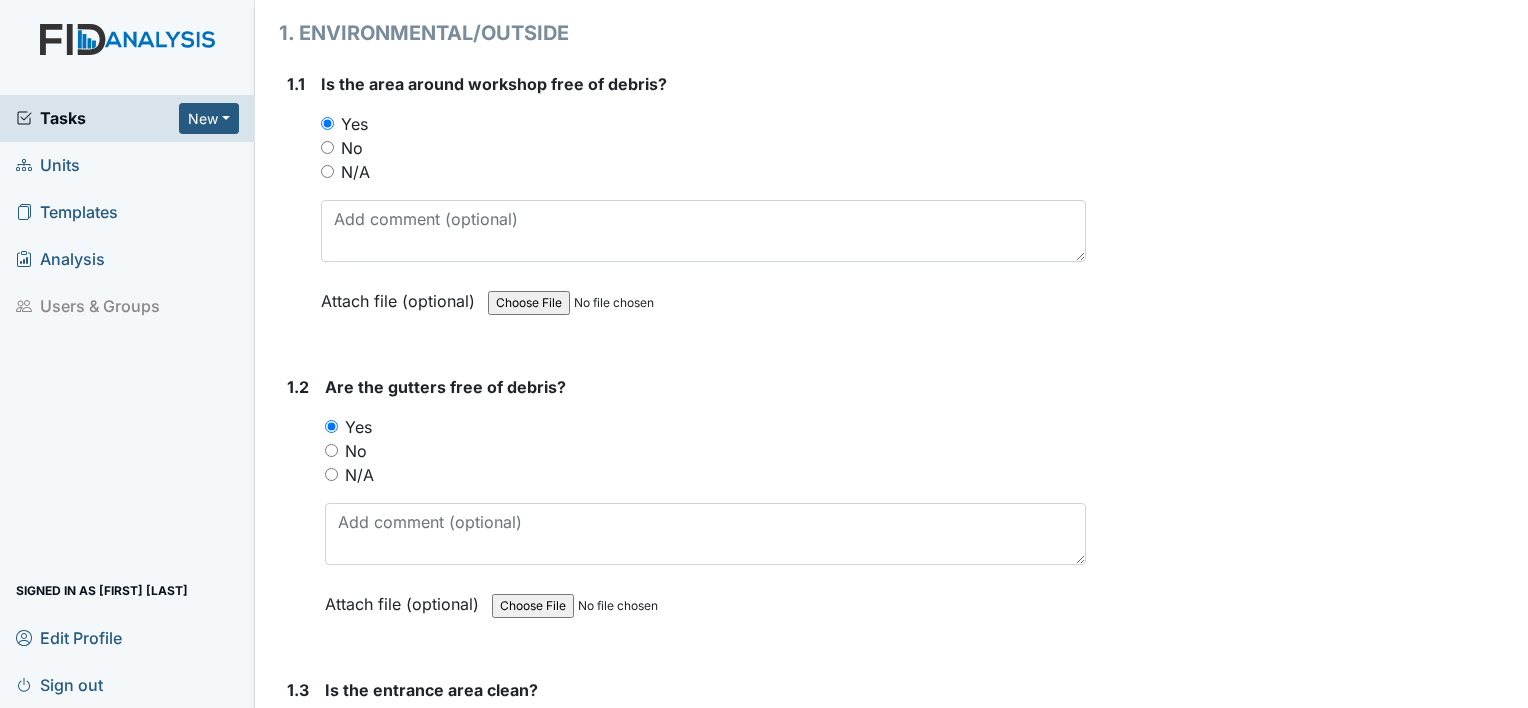 scroll, scrollTop: 0, scrollLeft: 0, axis: both 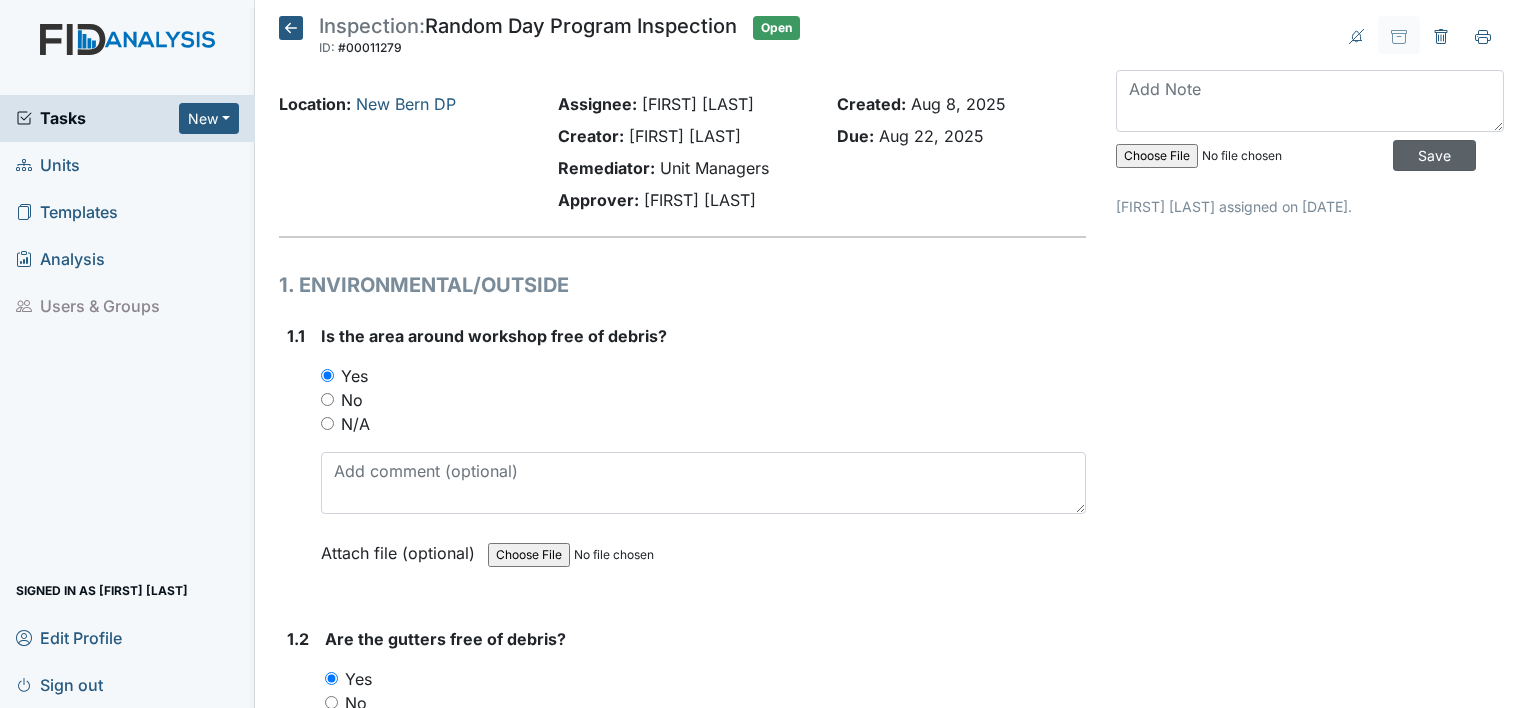 type on "119.2/WO done to turn down temperature" 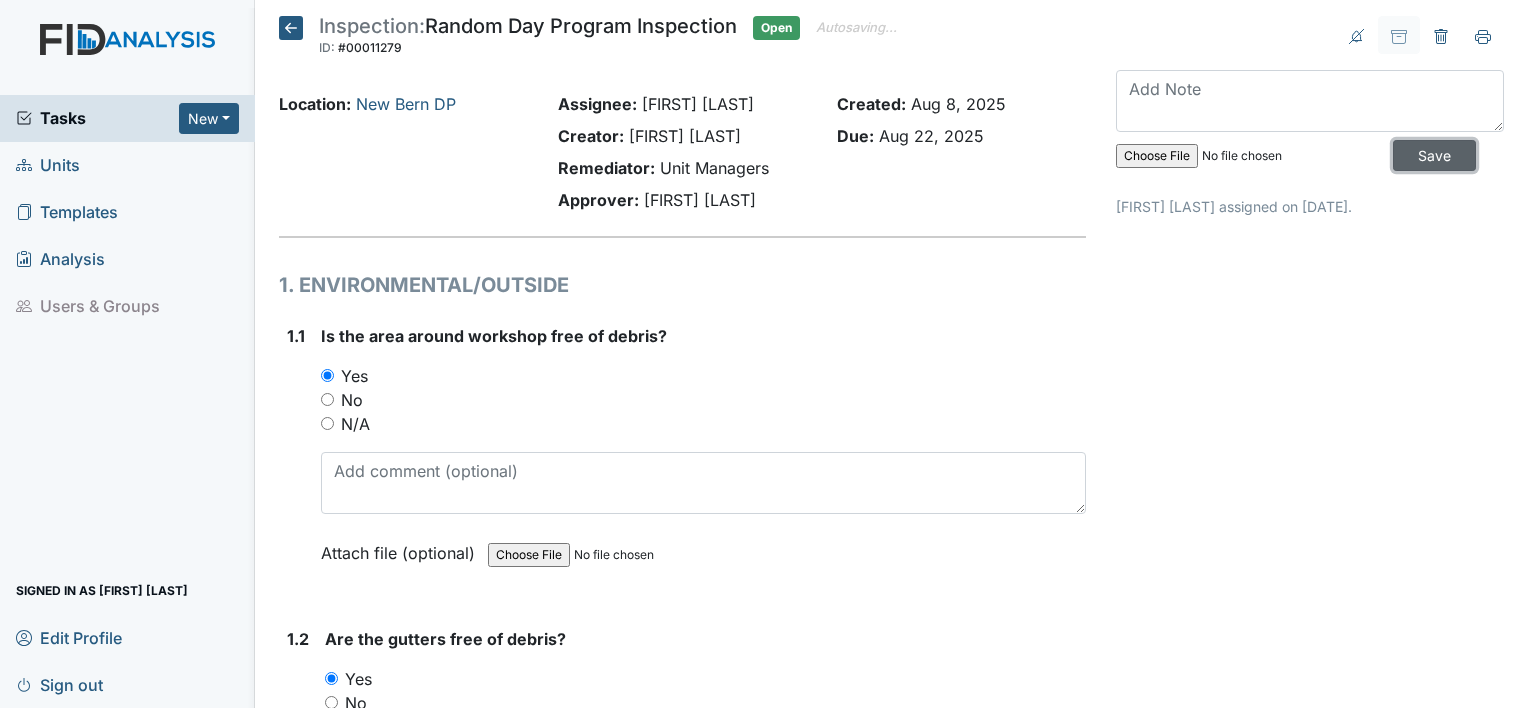 click on "Save" at bounding box center (1434, 155) 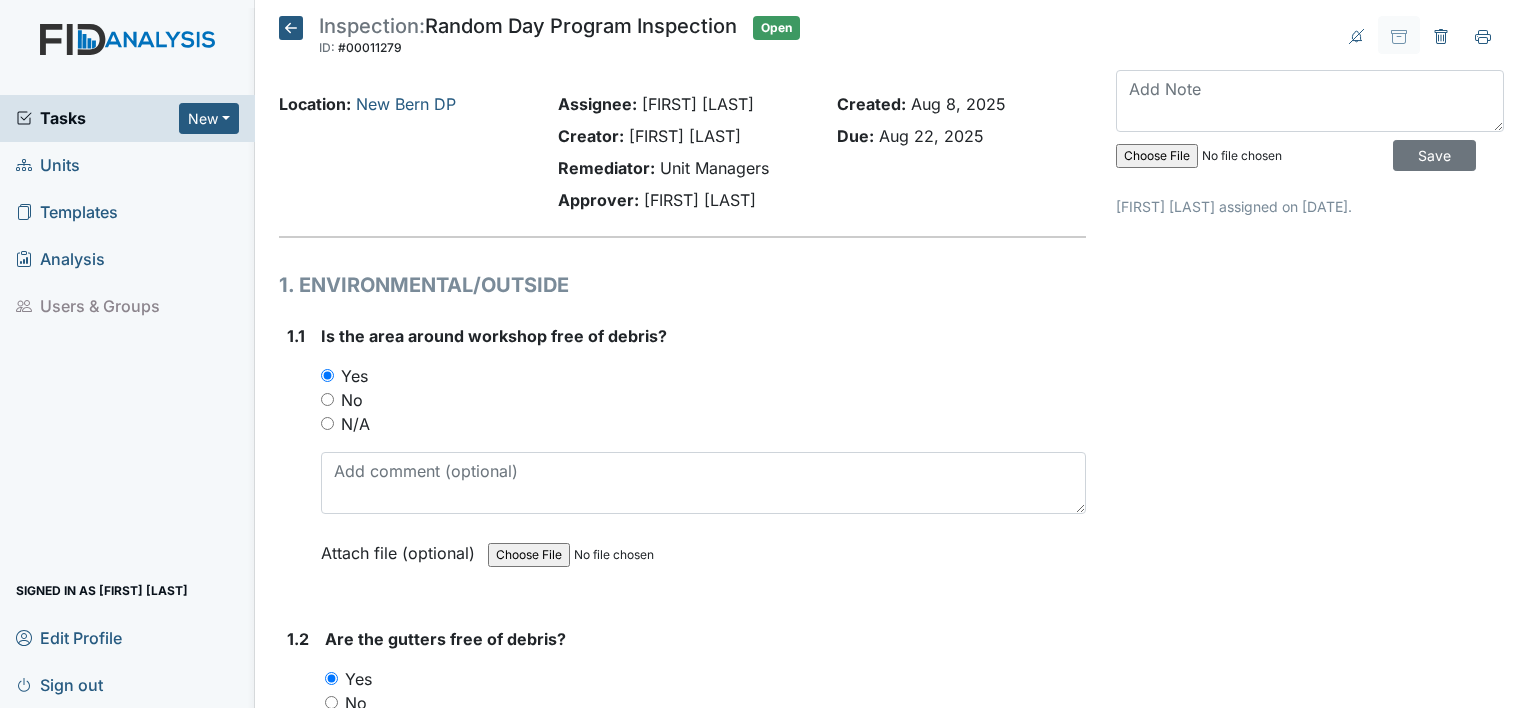 click on "Sign out" at bounding box center (59, 684) 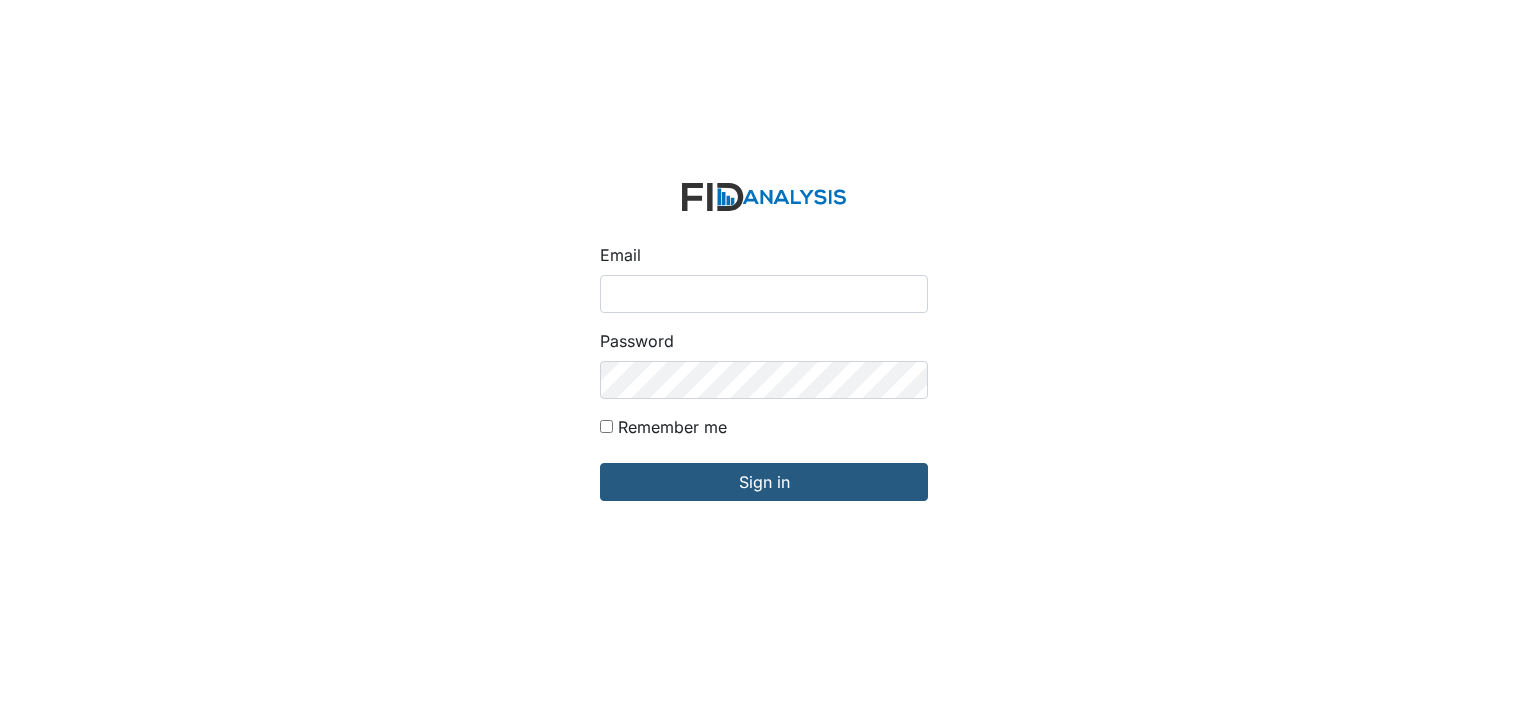 scroll, scrollTop: 0, scrollLeft: 0, axis: both 